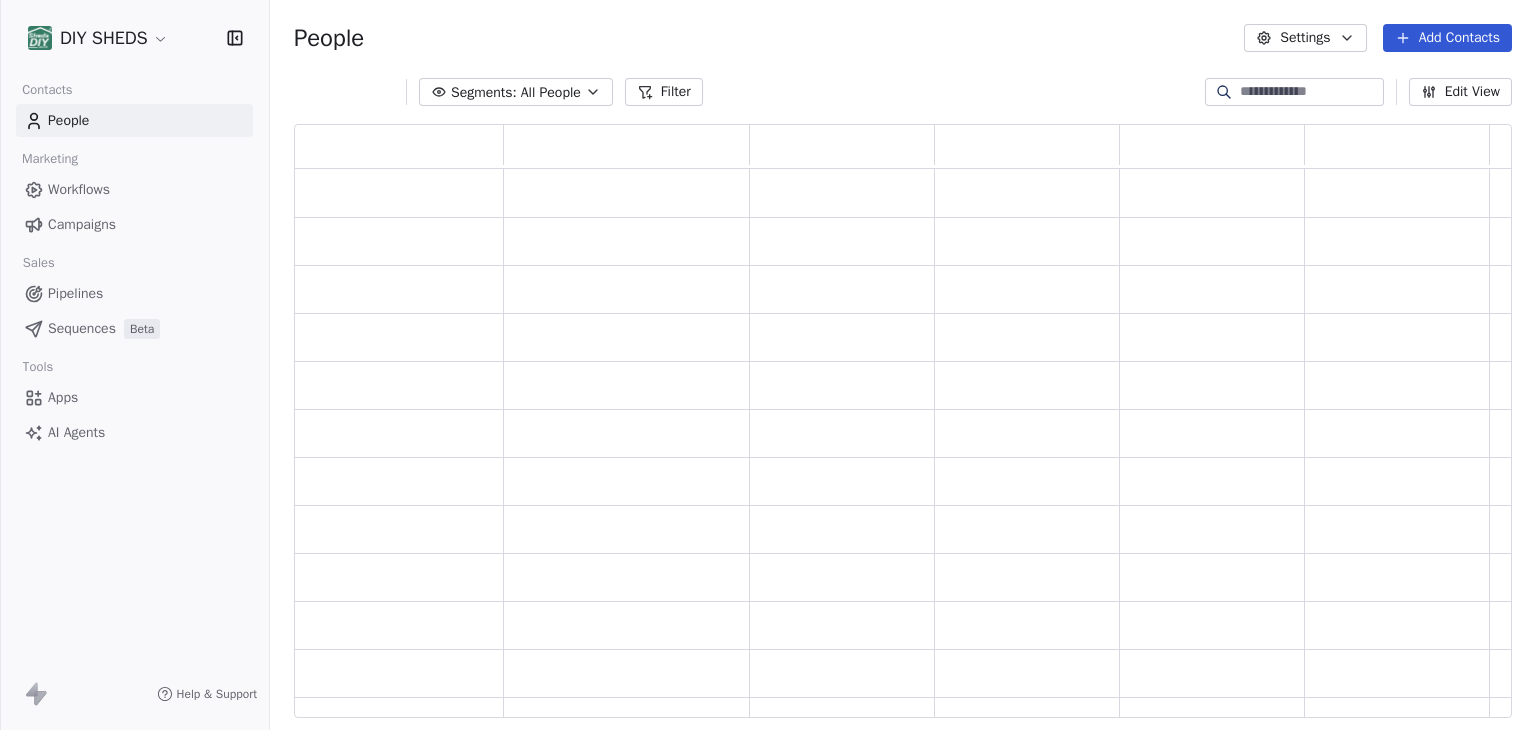 scroll, scrollTop: 0, scrollLeft: 0, axis: both 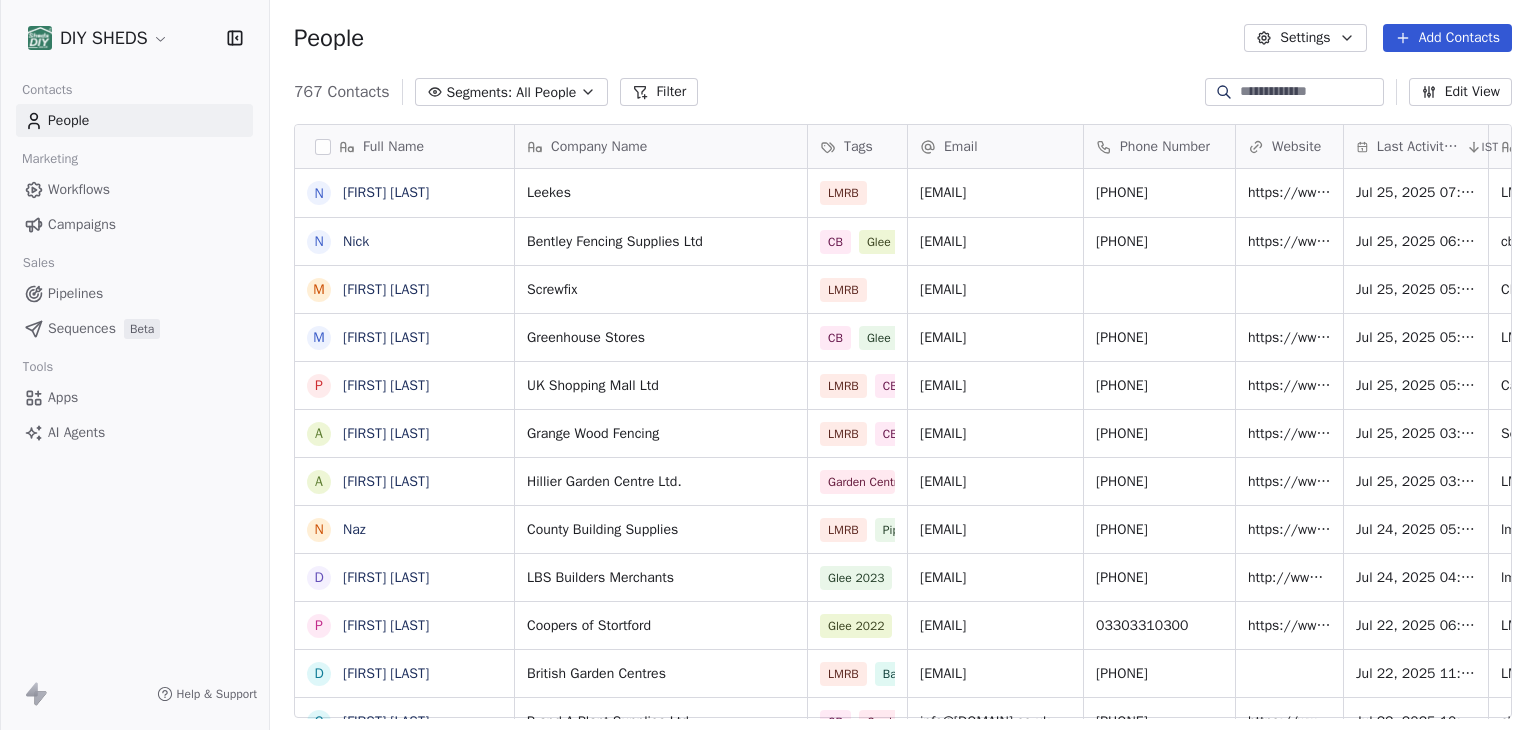 click on "DIY SHEDS Contacts People Marketing Workflows Campaigns Sales Pipelines Sequences Beta Tools Apps AI Agents Help & Support People Settings  Add Contacts 767 Contacts Segments: All People Filter  Edit View Tag Add to Sequence Export Full Name N Neil Davies N Nick M Mike Farrants M Matthew Ward P Peter Barsby-Robinson A Antony Micklewright A Antony Flooks N Naz D David Thomas P Phillipa Hope D Dan Kirby C Chris Makepiece R Ryan Barnard D Dave K Ken Evans M Mark Wilkinson D Denzil Senior B Bill Saywood o online@example.co.uk i info@example.co.uk R Rachael Maiden G Gary Slater K Kathleen w website@example.co.uk B Brett Sheridan j jon@example.co.uk B Baggy Tiwana B Brian Ridley-Jones j john birch R Rube D Del Romani S Satty Jutla ﻿Company Name Tags Email Phone Number Website Last Activity Date IST Notes Leekes LMRB ndavies@example.co.uk [PHONE] https://www.leekes.co.uk Jul 25, 2025 07:18 PM LMRB x4 Text x1 Email x 1 Bentley Fencing Supplies Ltd CB Glee 2022 Tariffs Email Onboarding Screwfix" at bounding box center (768, 365) 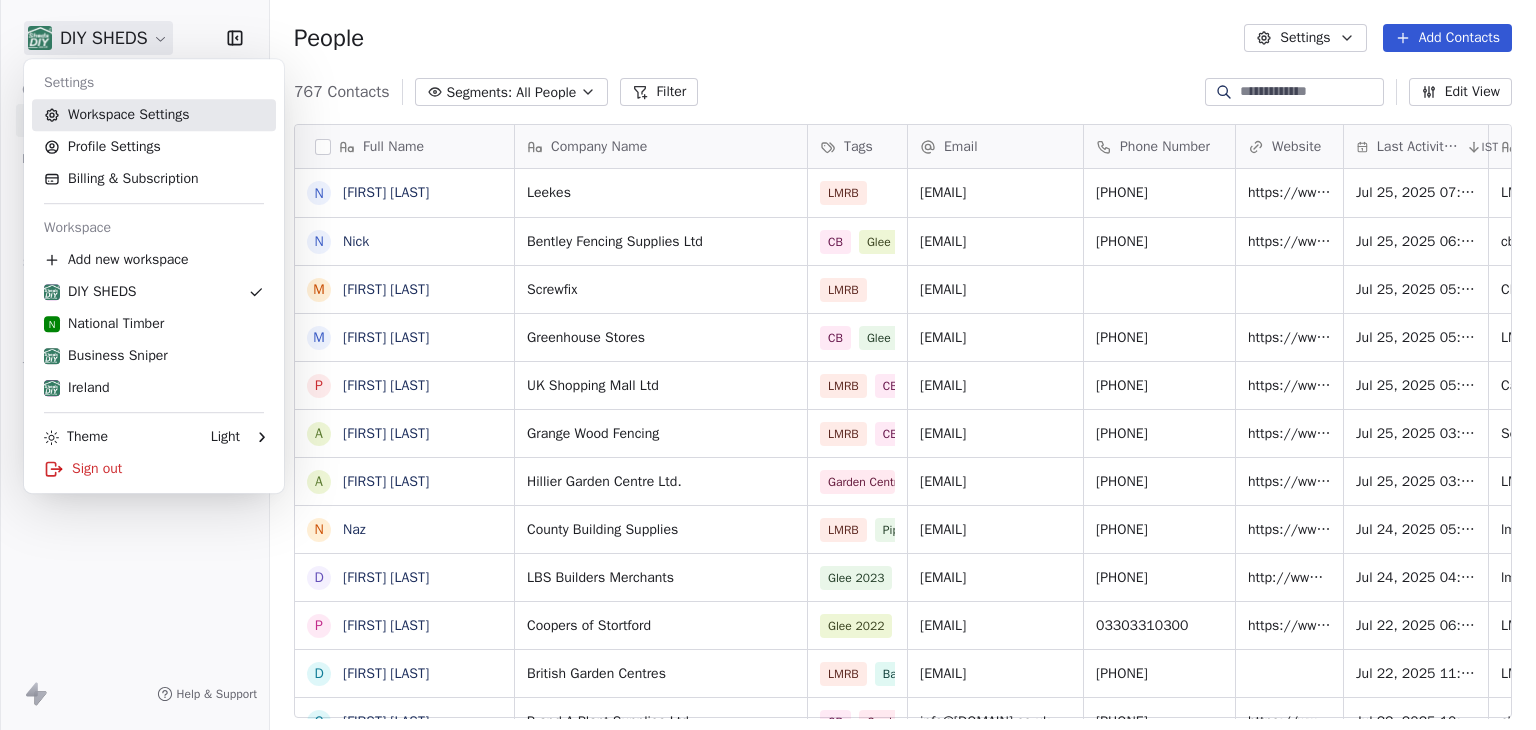 click on "Workspace Settings" at bounding box center (154, 115) 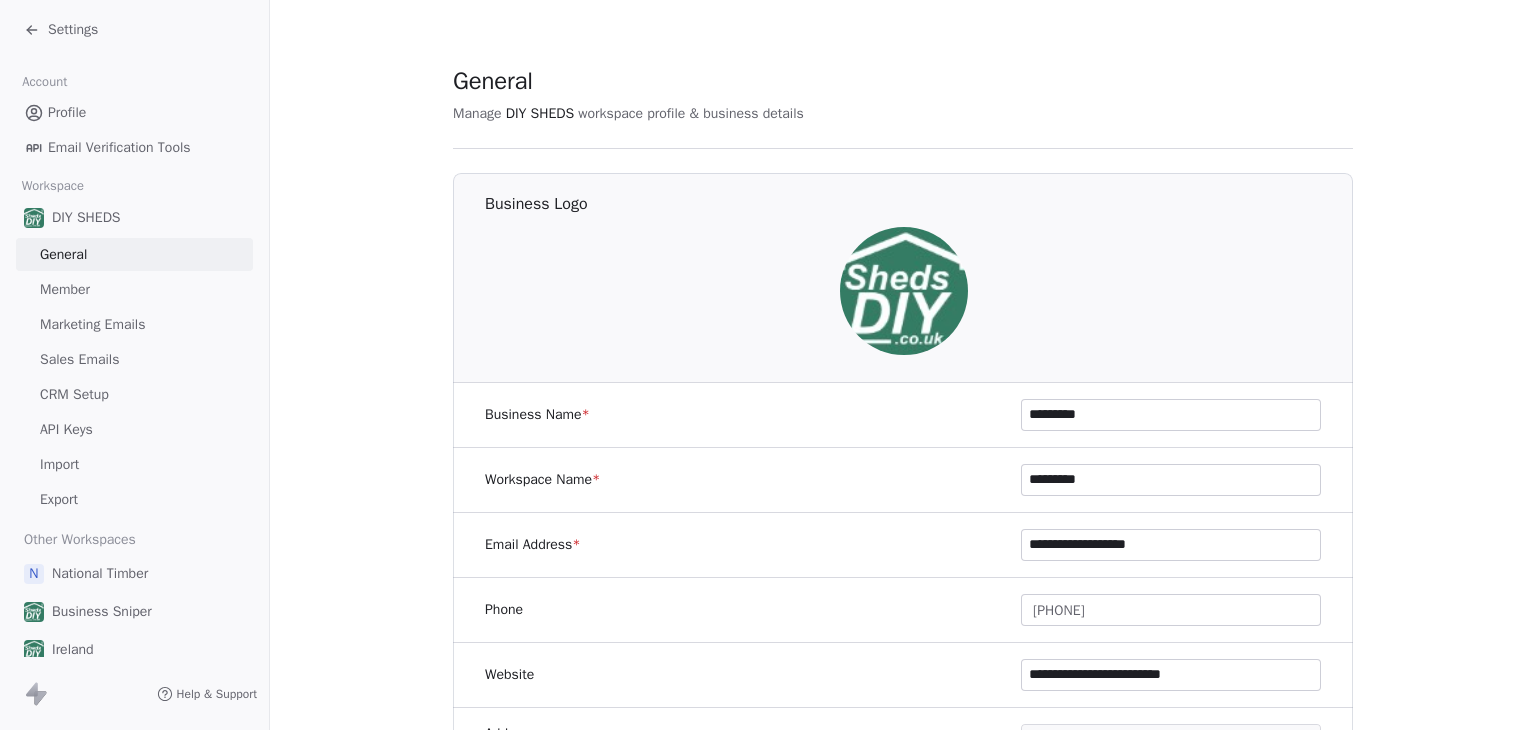 click on "Sales Emails" at bounding box center (79, 359) 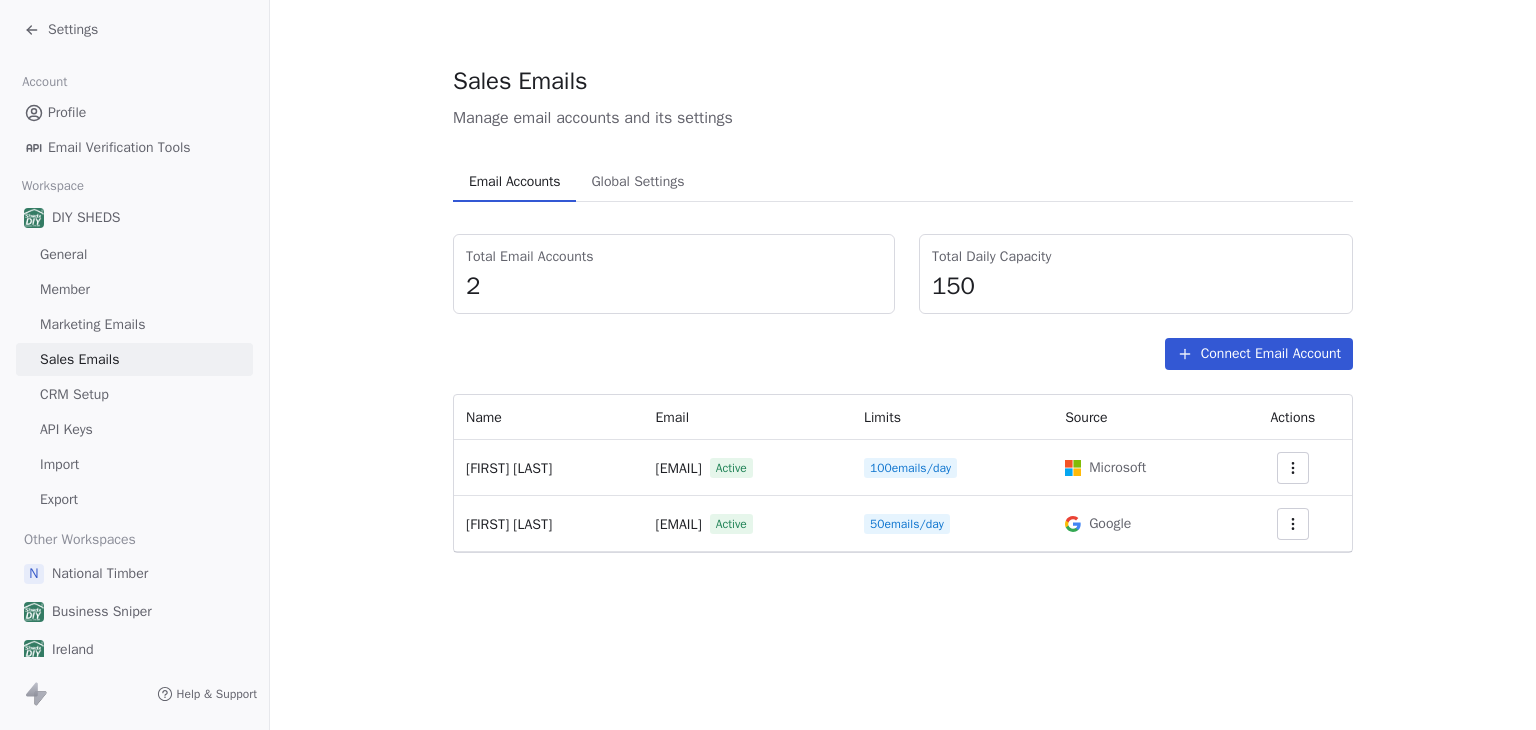 drag, startPoint x: 618, startPoint y: 466, endPoint x: 791, endPoint y: 469, distance: 173.02602 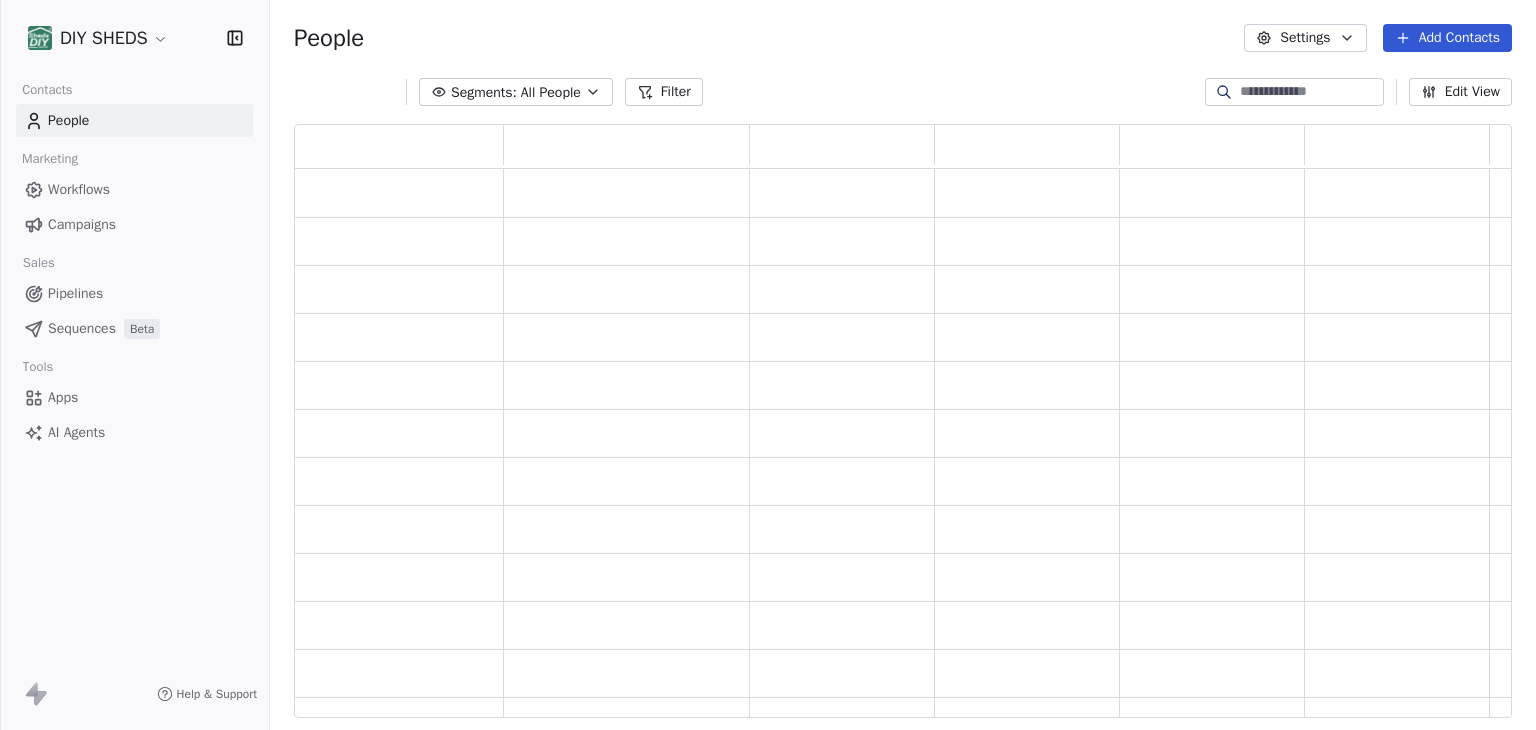 scroll, scrollTop: 16, scrollLeft: 16, axis: both 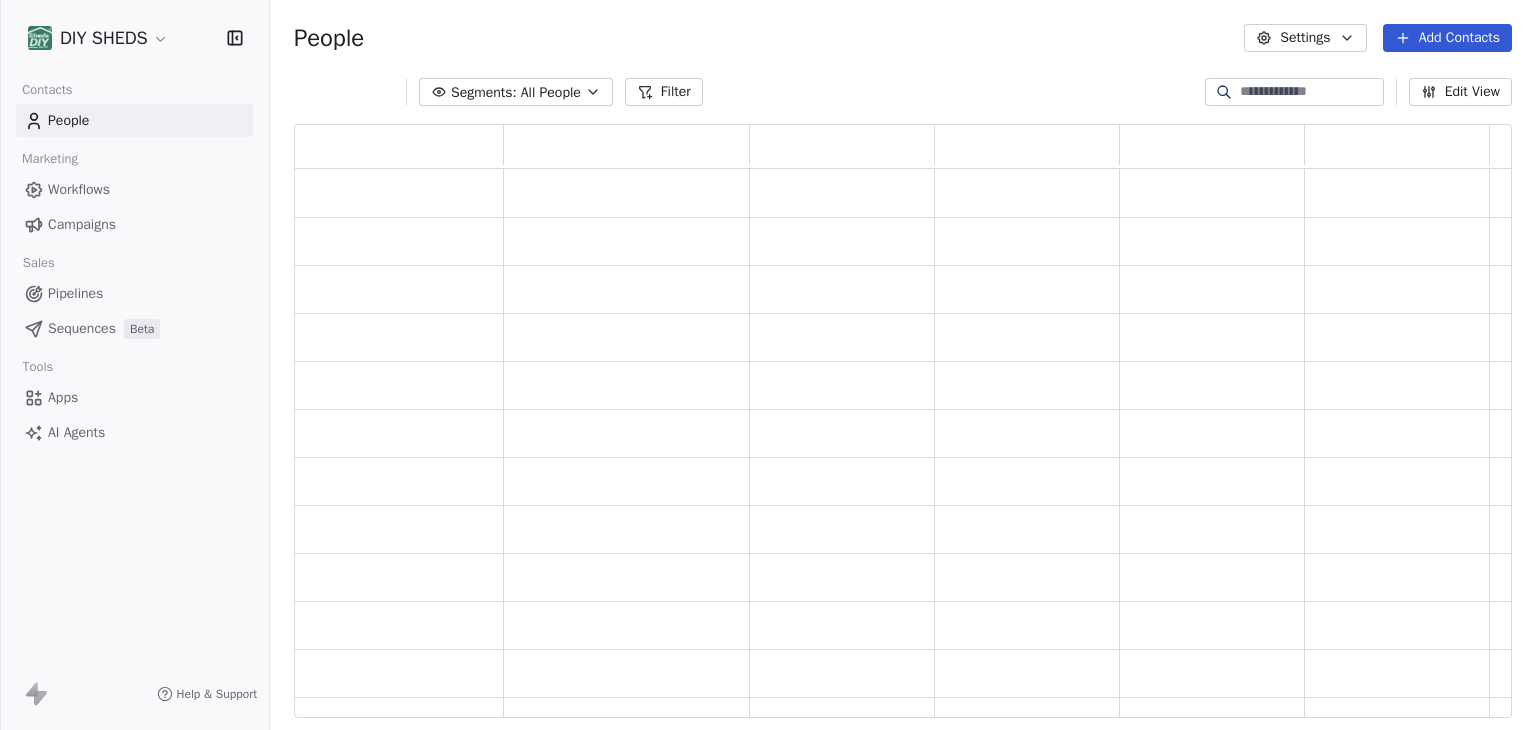 click on "DIY SHEDS Contacts People Marketing Workflows Campaigns Sales Pipelines Sequences Beta Tools Apps AI Agents Help & Support People Settings  Add Contacts Segments: All People Filter  Edit View Tag Add to Sequence Export" at bounding box center [768, 365] 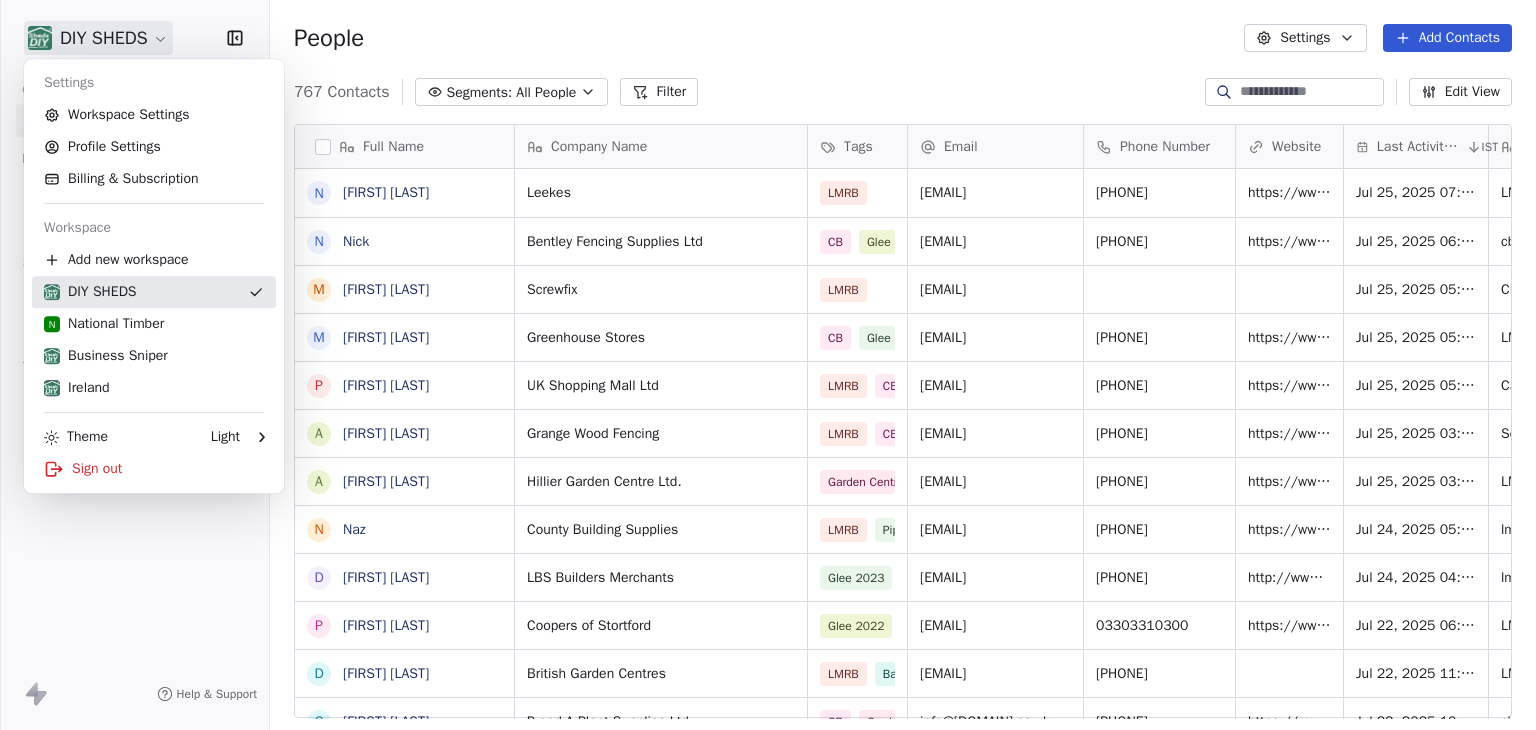 scroll, scrollTop: 16, scrollLeft: 16, axis: both 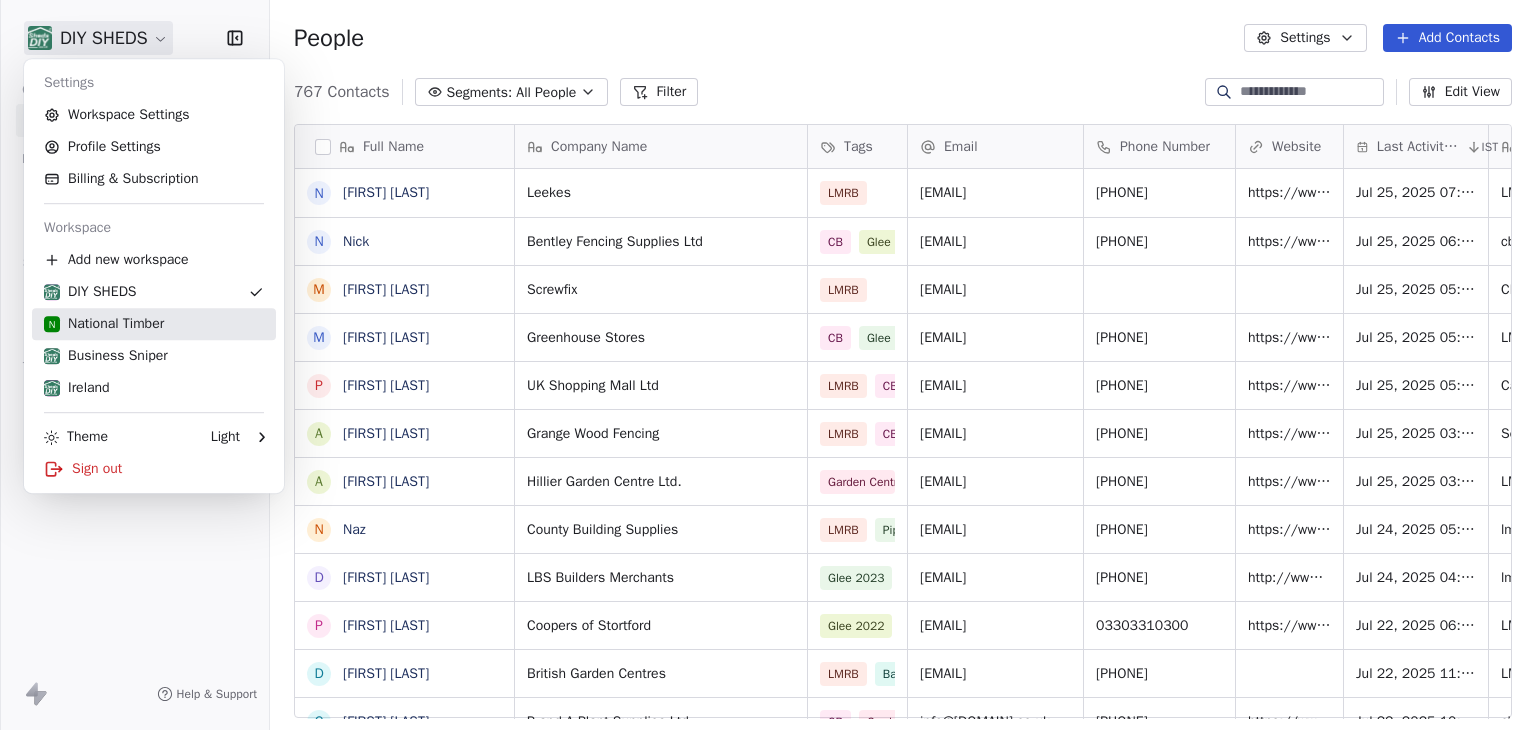 click on "N National Timber" at bounding box center [104, 324] 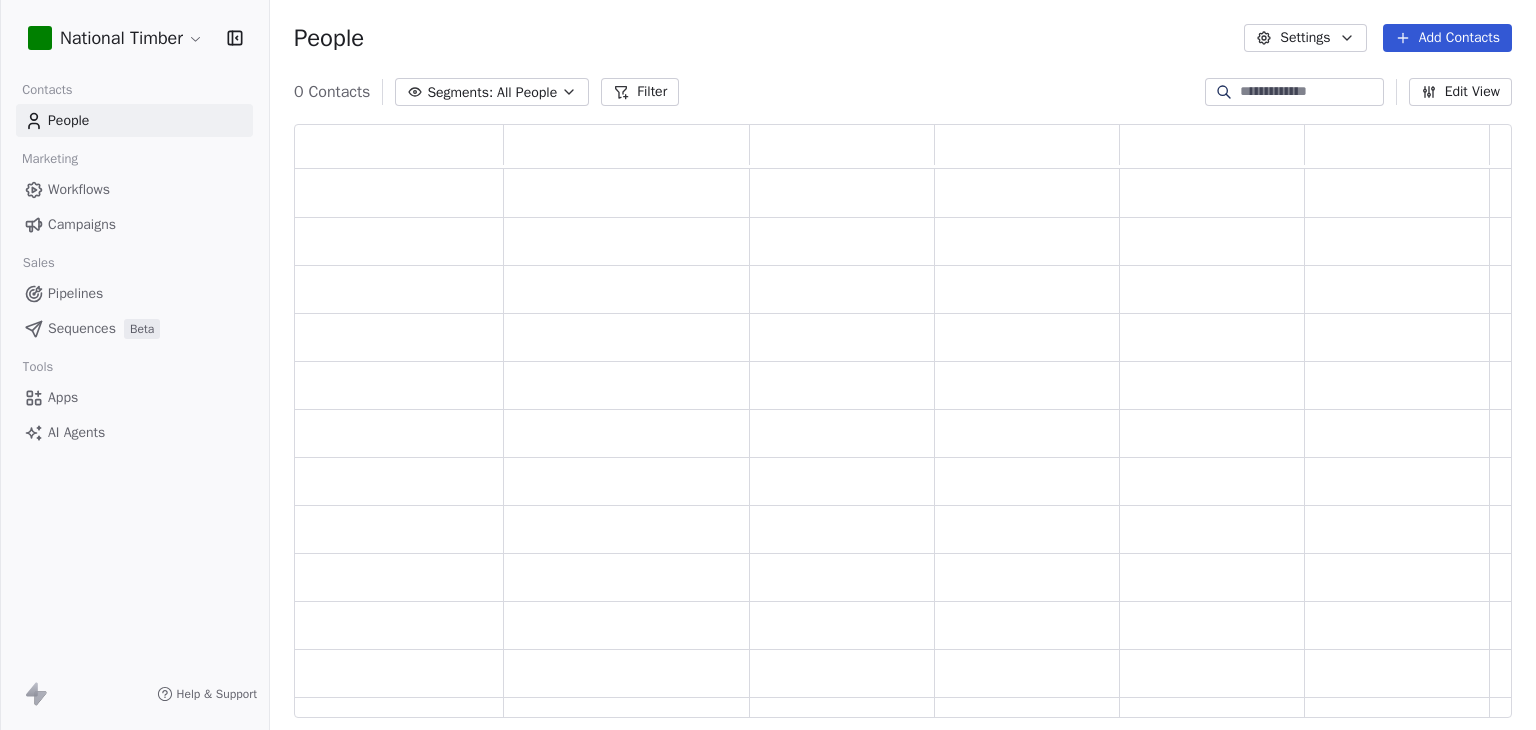 scroll, scrollTop: 16, scrollLeft: 16, axis: both 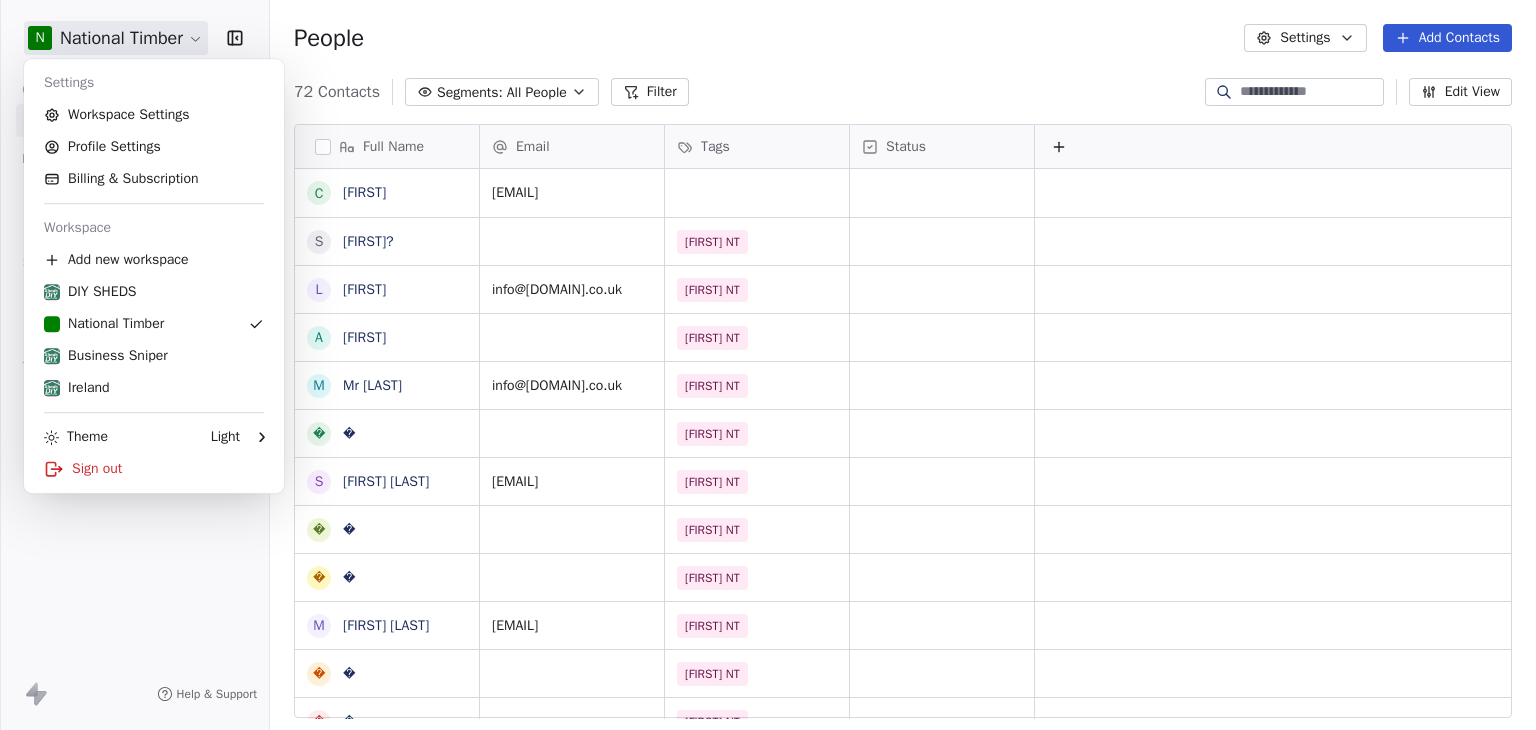 click on "N National Timber Contacts People Marketing Workflows Campaigns Sales Pipelines Sequences Beta Tools Apps AI Agents Help & Support People Settings  Add Contacts 72 Contacts Segments: All People Filter  Edit View Tag Add to Sequence Export Full Name C Clive S Steve? L Liz A Andy M Mr Bailey   S Stuart Wheeler     M Mike Harvey       J Jed                 J Jody B Ben J Jack Scott C Chris Parton   A Alham G Graham R Rob P Phil   Email Tags Status cliveaweston@example.com Darren NT info@tauntontimber.co.uk Darren NT Darren NT info@mastersheds.co.uk Darren NT Darren NT stuart@builditgloster.co.uk Darren NT Darren NT Darren NT mike.harvey@bence.co.uk Darren NT Darren NT Darren NT Darren NT bishopcastlebuildingsupplies@example.com Darren NT Darren NT Darren NT Darren NT Darren NT Darren NT Darren NT Darren NT Darren NT jaysfencingltd@example.com Darren NT sales@midlandshedsandsummerhouses.co.uk Darren NT Darren NT" at bounding box center [768, 365] 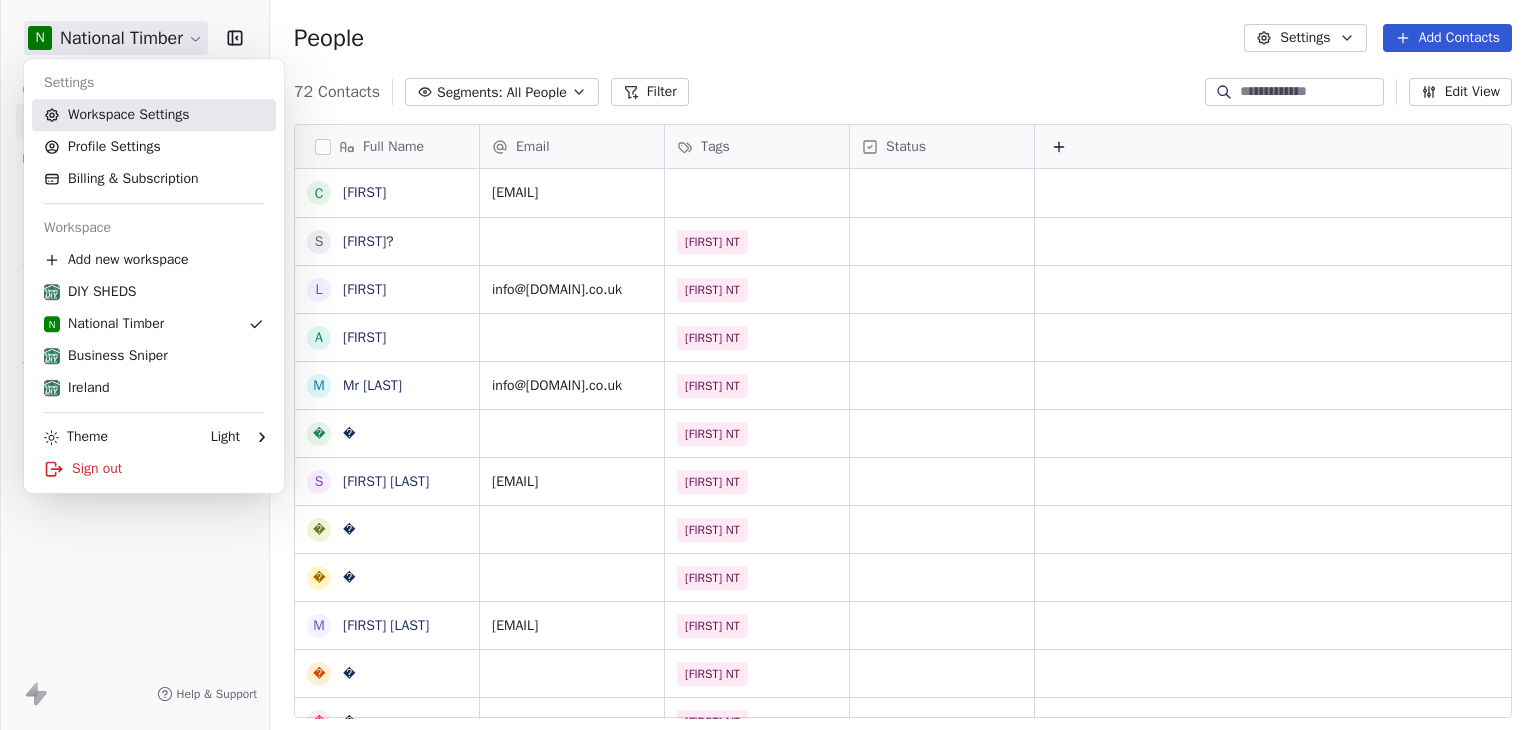click on "Workspace Settings" at bounding box center [154, 115] 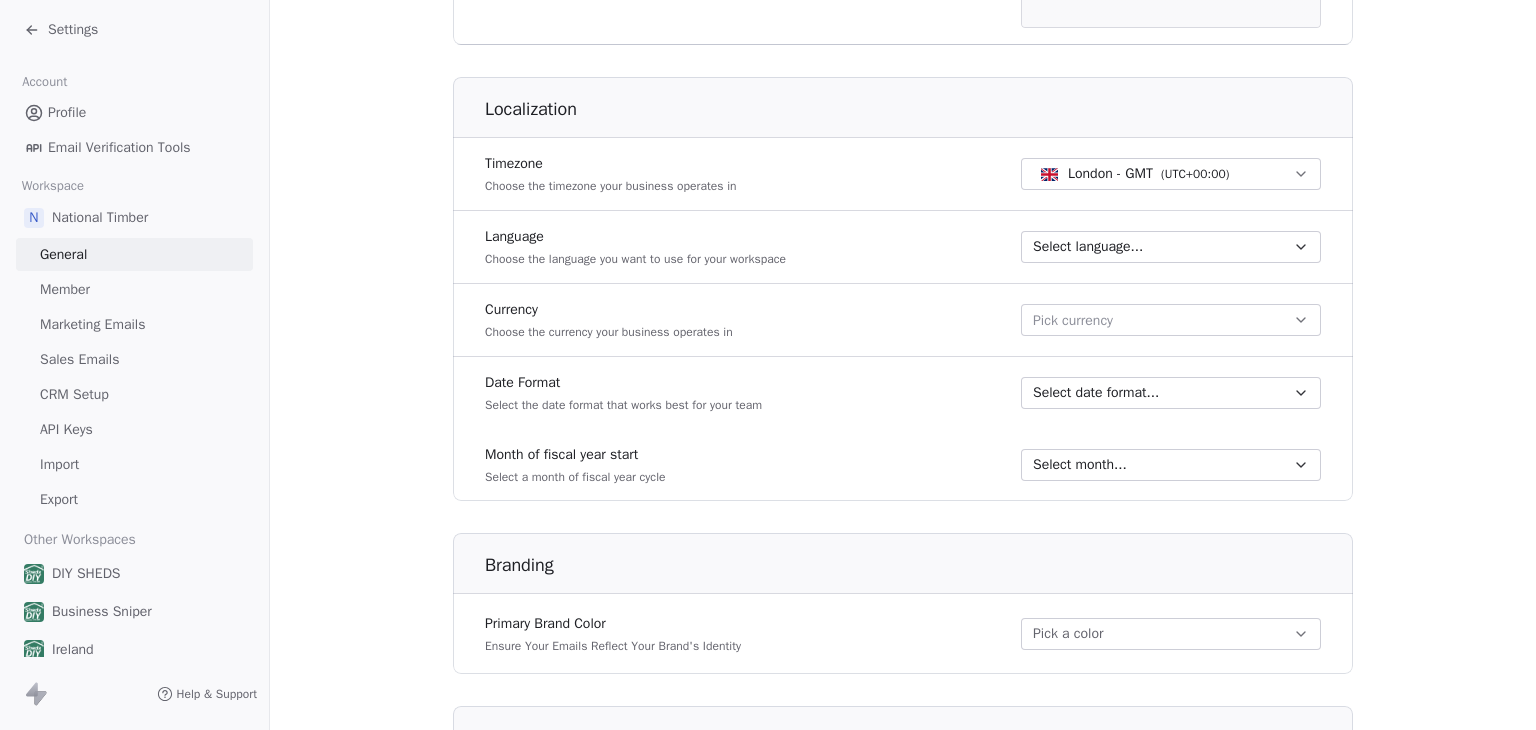 scroll, scrollTop: 800, scrollLeft: 0, axis: vertical 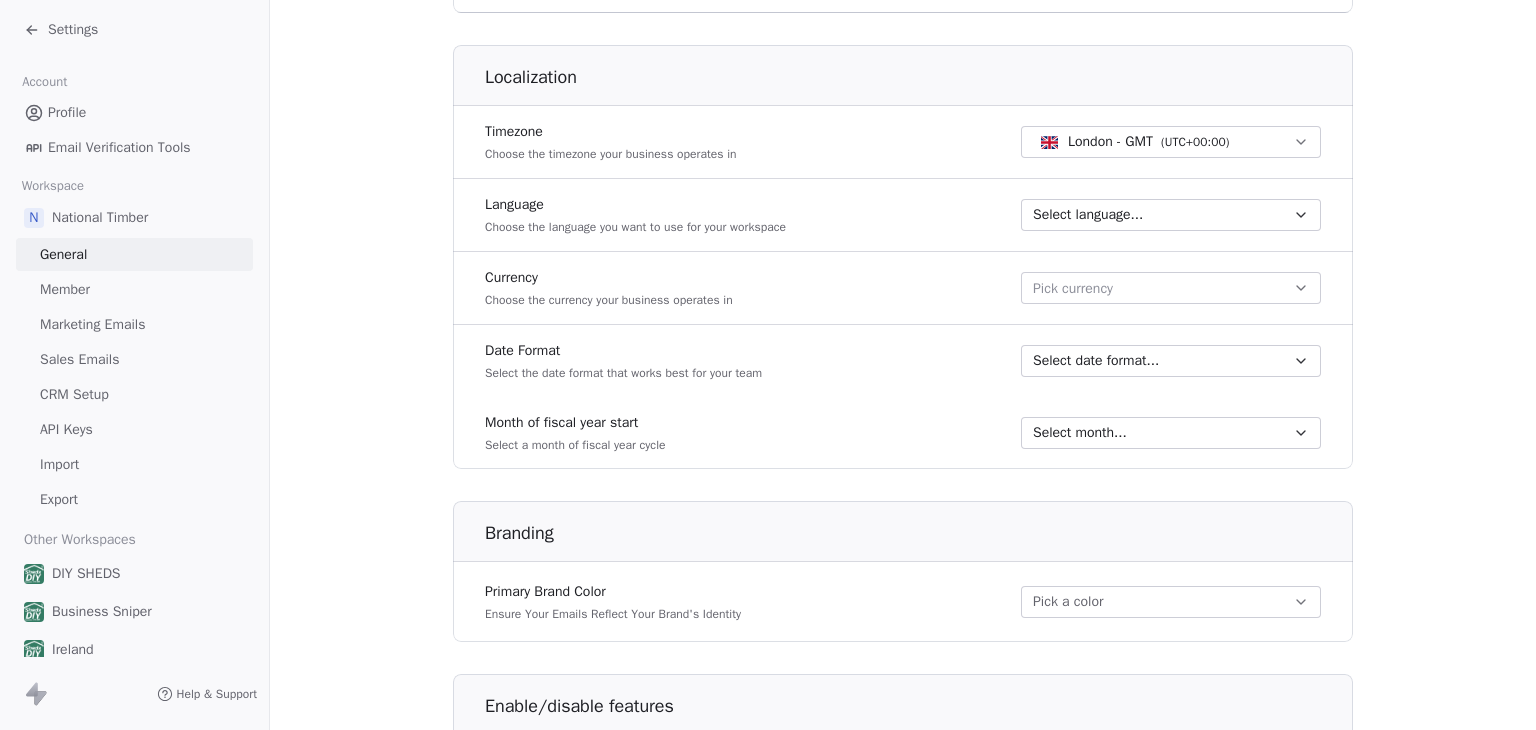 click on "Sales Emails" at bounding box center [79, 359] 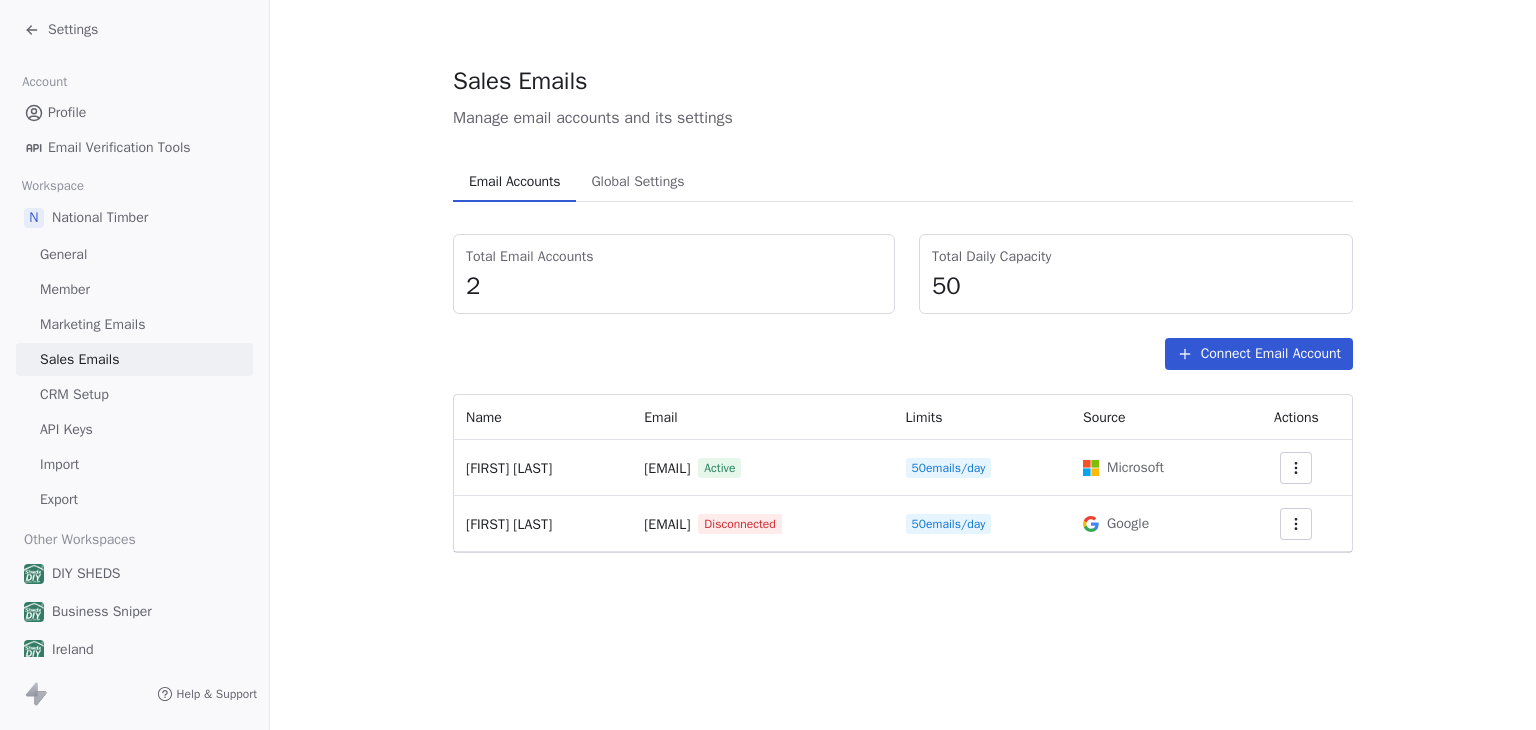 click on "Settings" at bounding box center [73, 30] 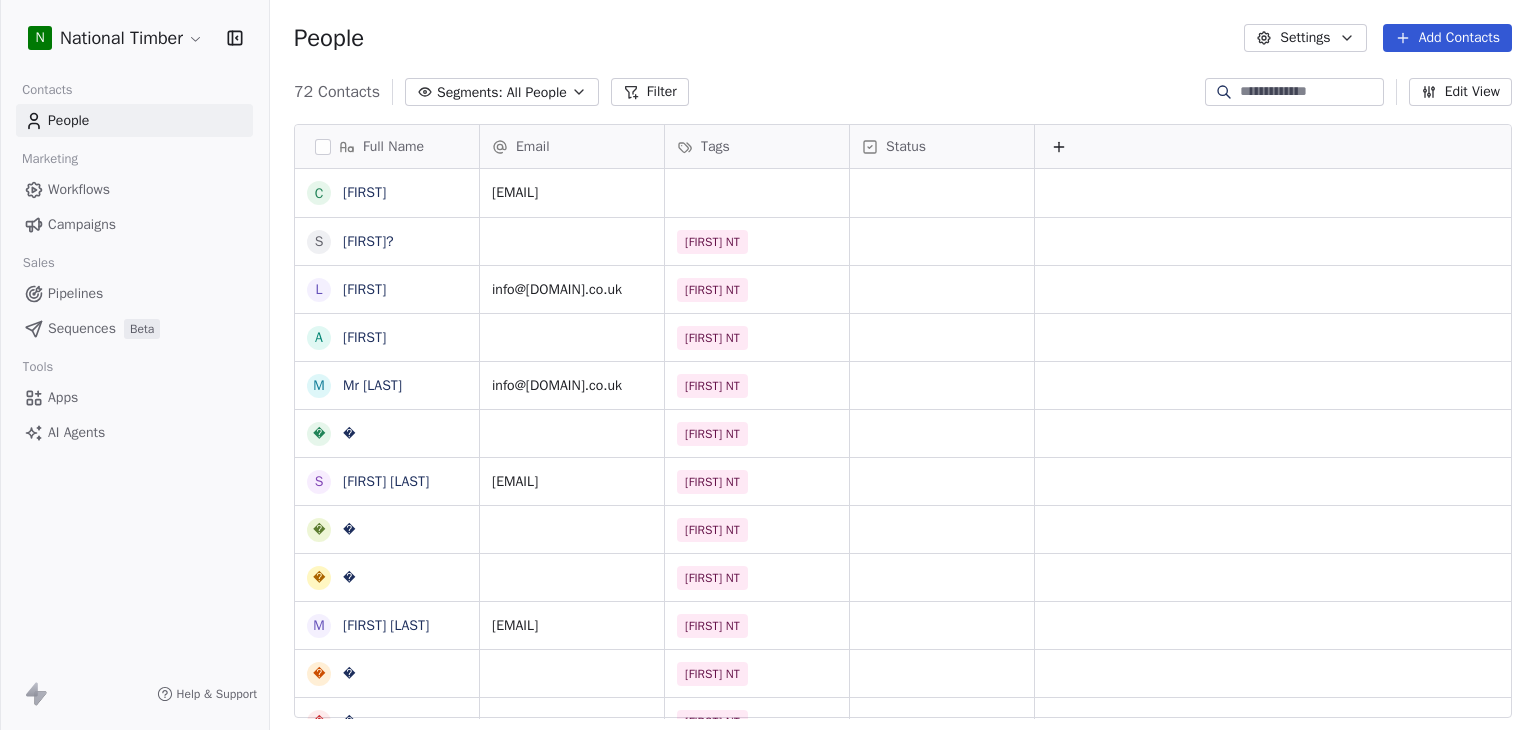 scroll, scrollTop: 16, scrollLeft: 16, axis: both 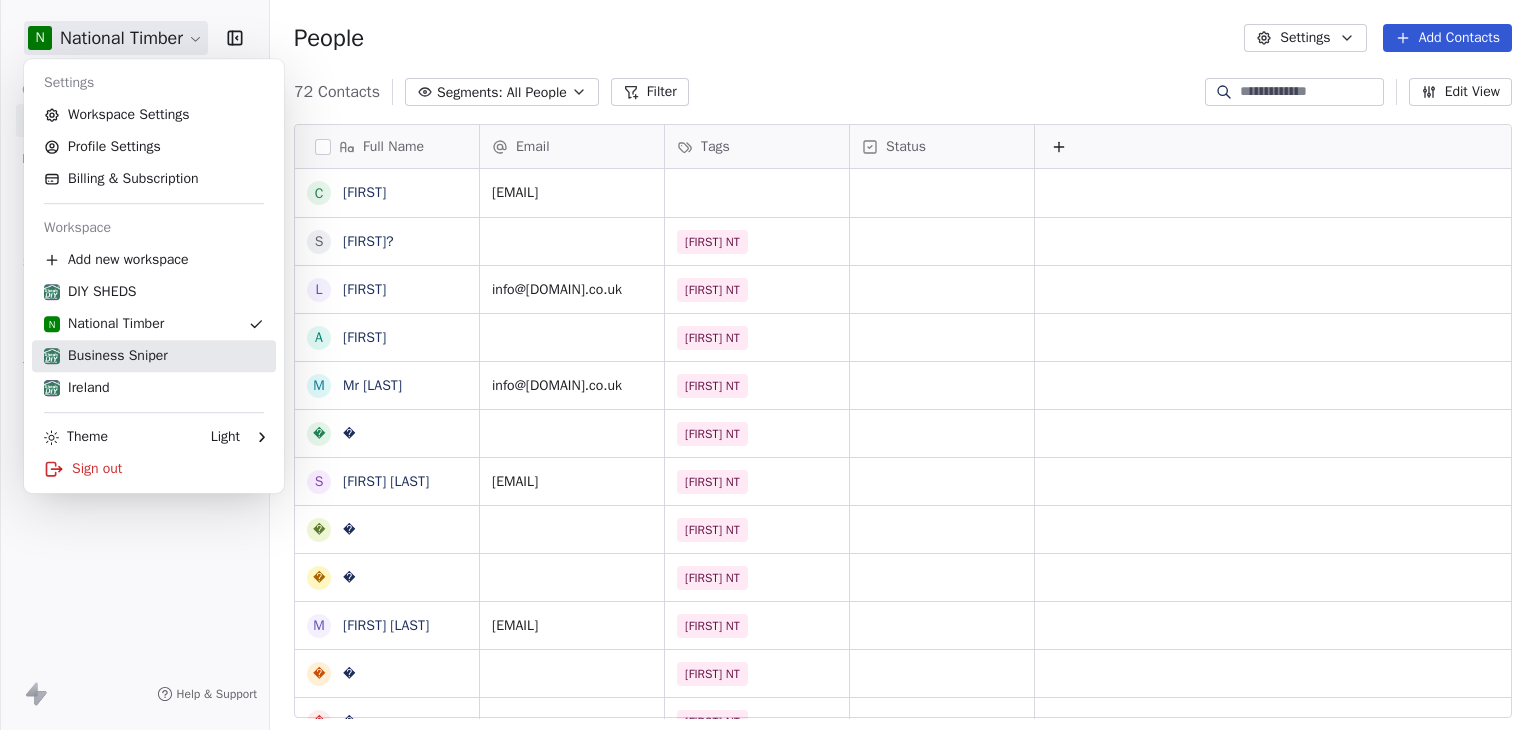click on "Business Sniper" at bounding box center [106, 356] 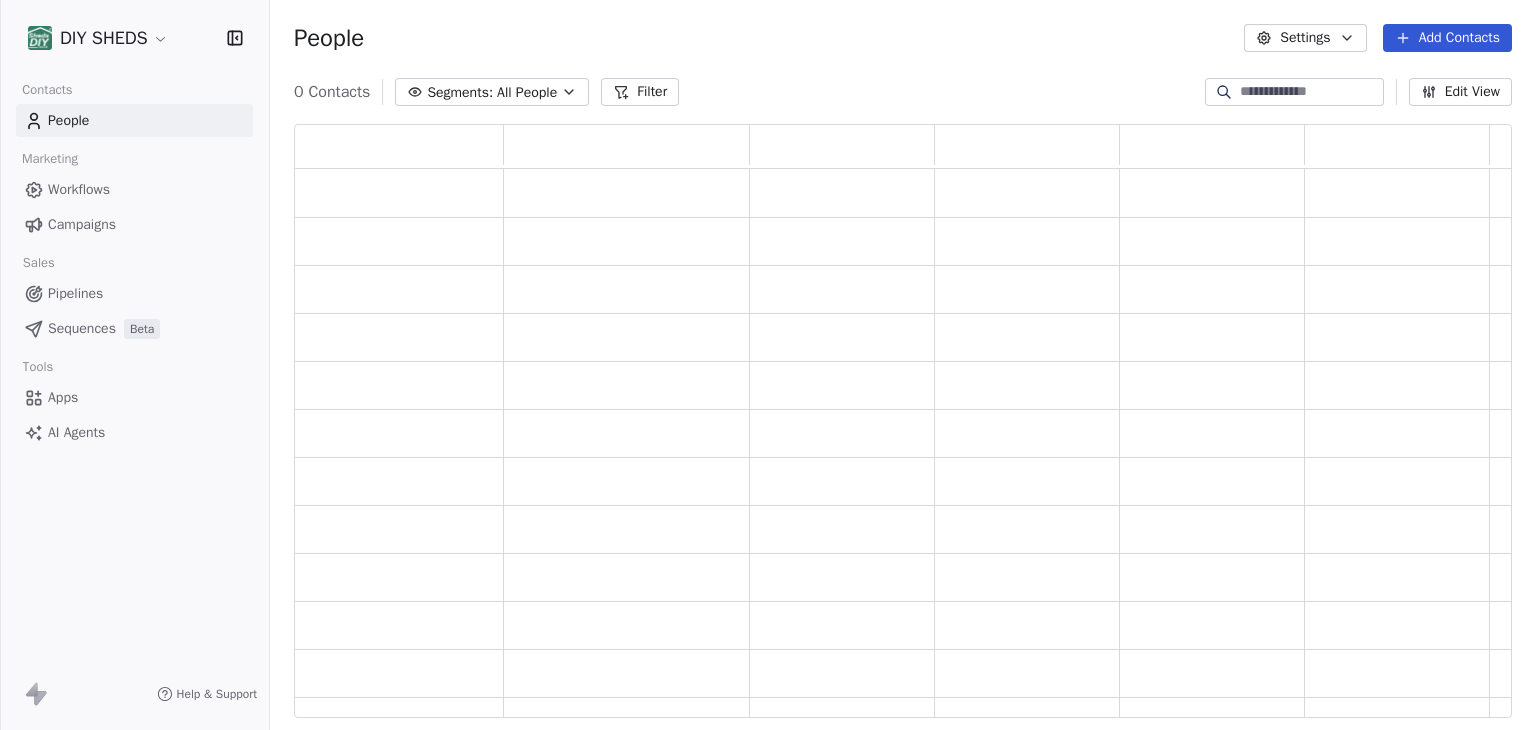 scroll, scrollTop: 16, scrollLeft: 16, axis: both 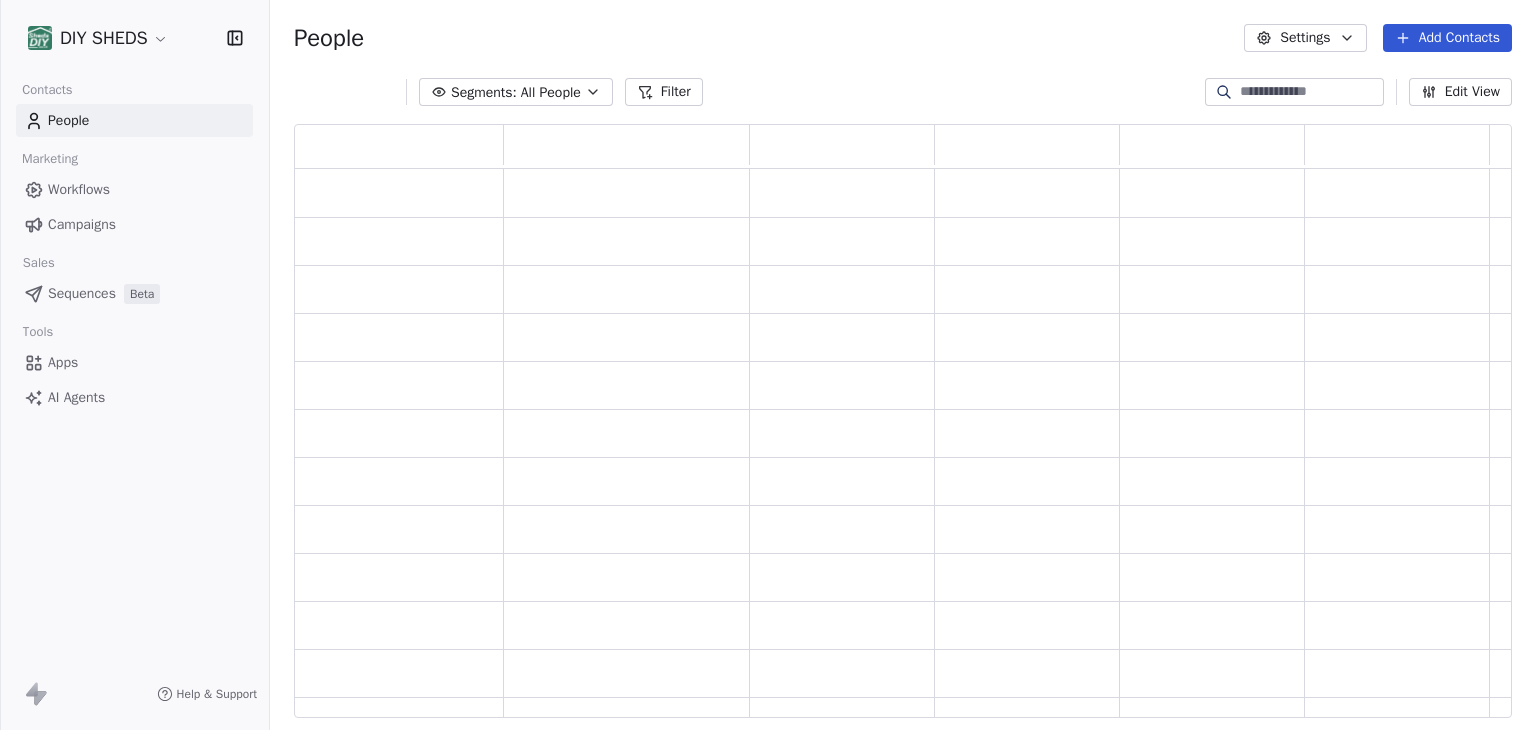 click on "DIY SHEDS Contacts People Marketing Workflows Campaigns Sales Sequences Beta Tools Apps AI Agents Help & Support People Settings  Add Contacts Segments: All People Filter  Edit View Tag Add to Sequence Export" at bounding box center (768, 365) 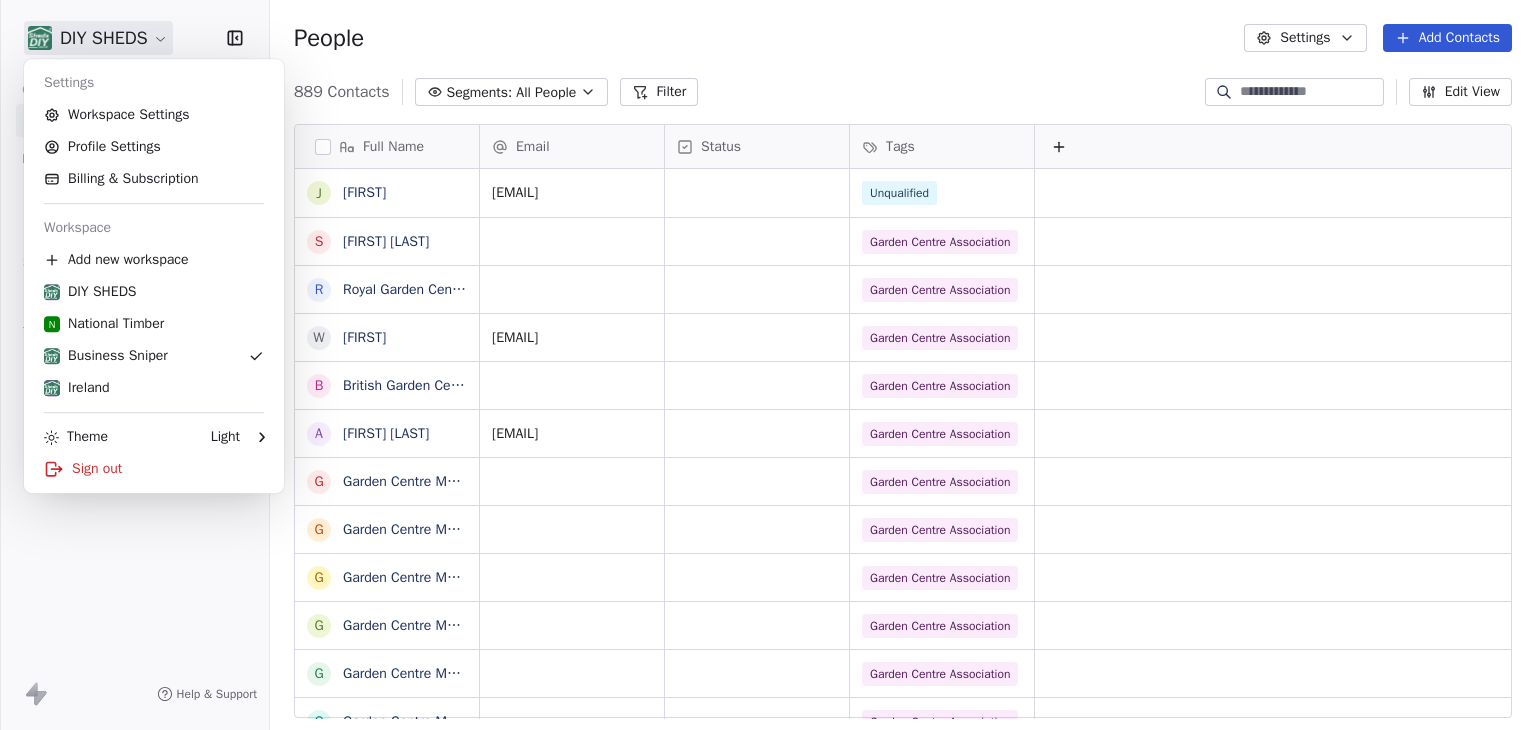 scroll, scrollTop: 16, scrollLeft: 16, axis: both 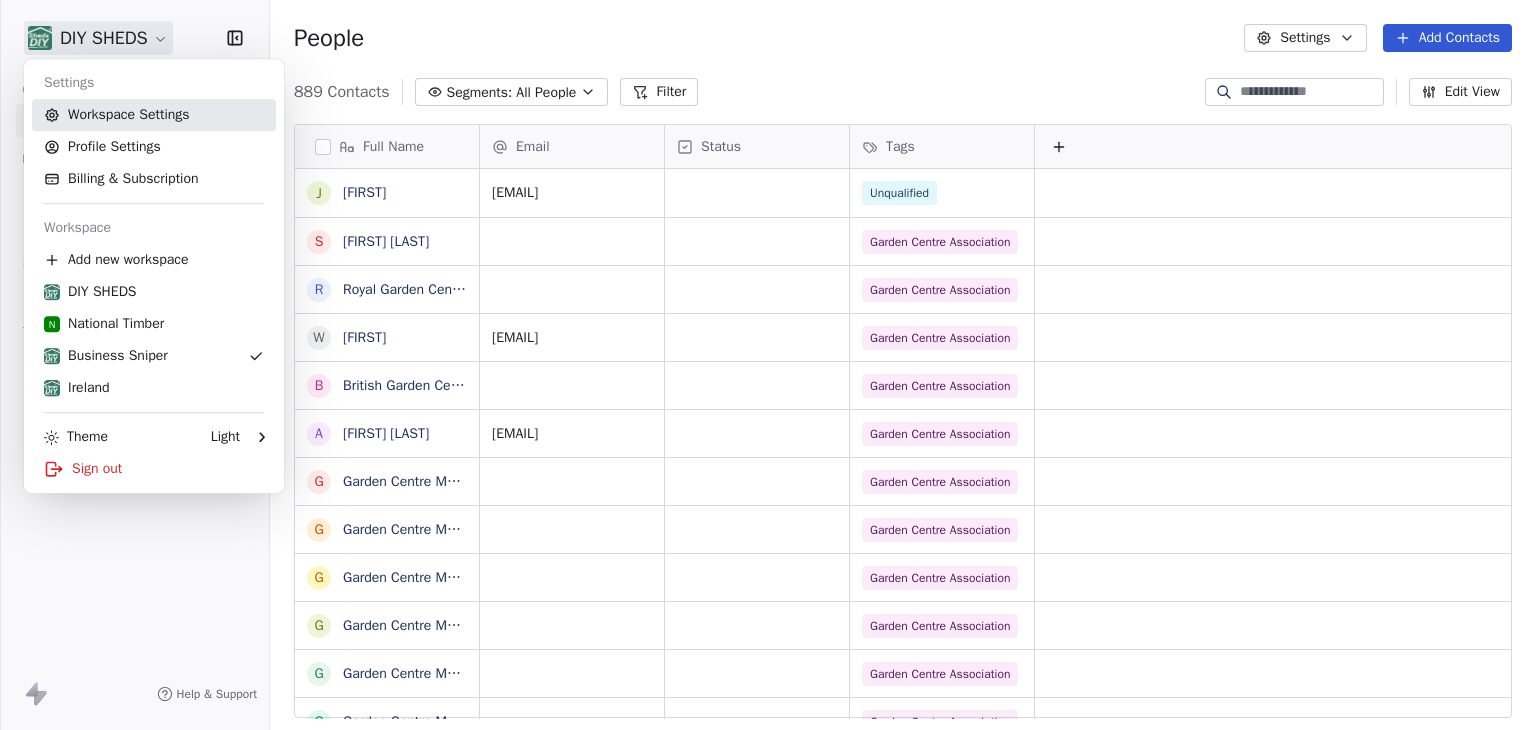 click on "Workspace Settings" at bounding box center (154, 115) 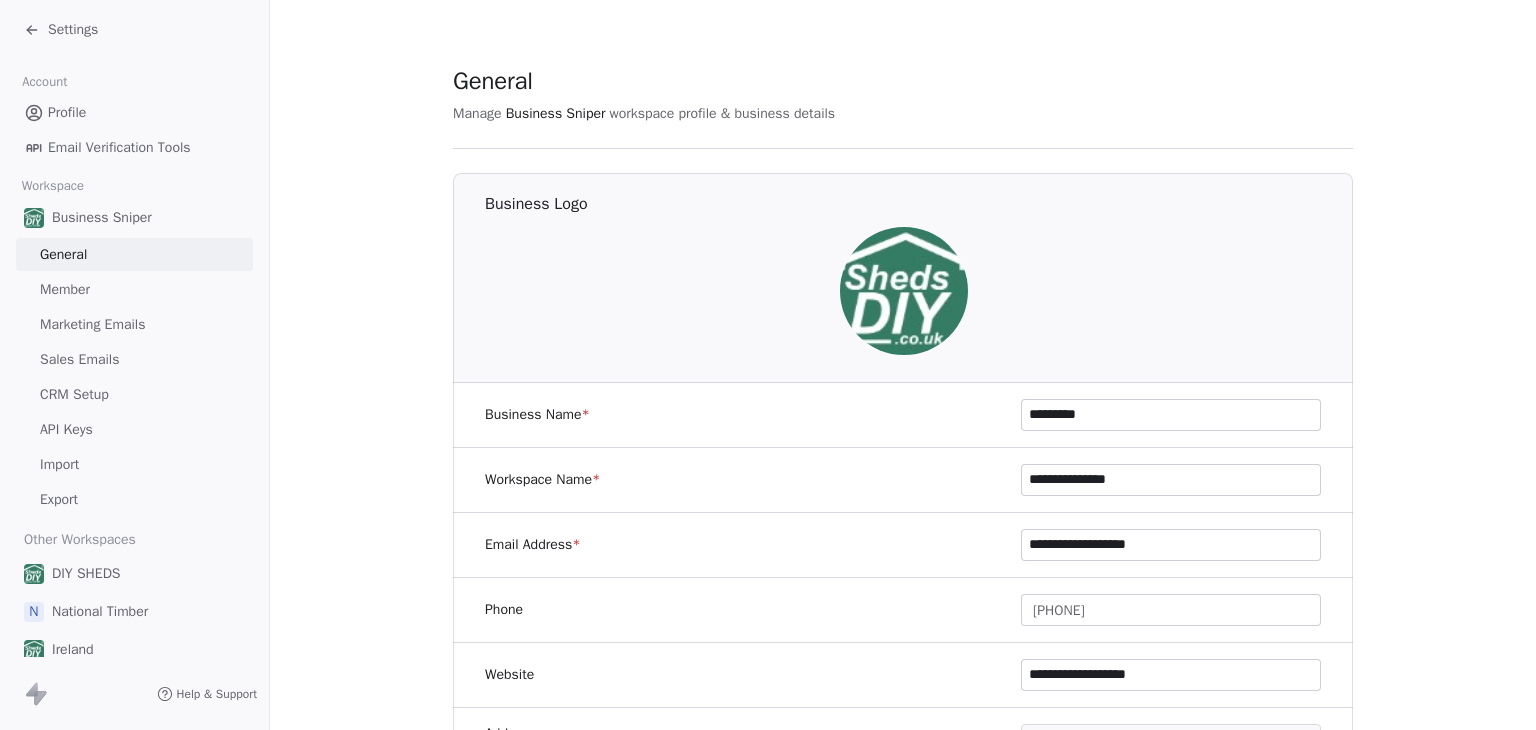 click on "Sales Emails" at bounding box center (79, 359) 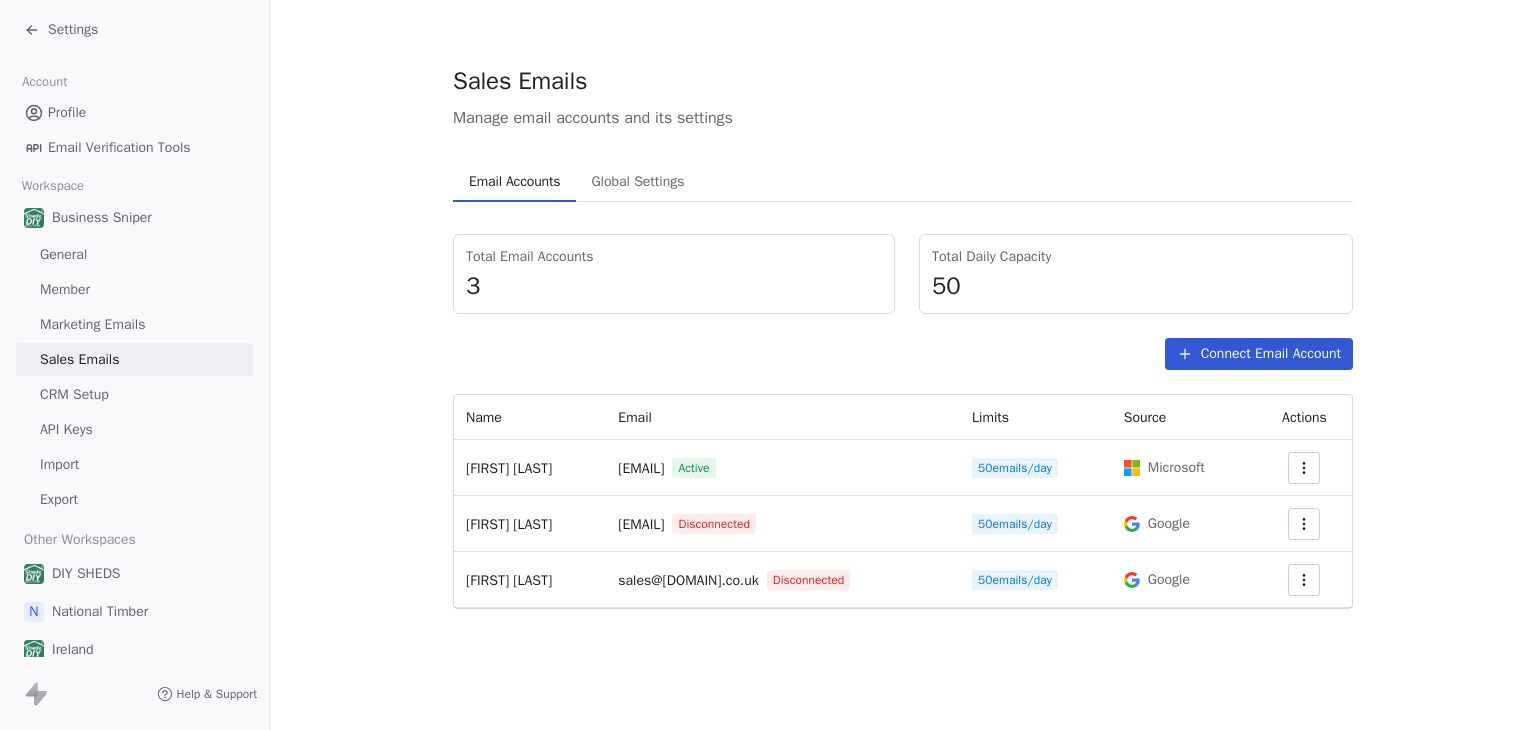click on "Settings" at bounding box center [73, 30] 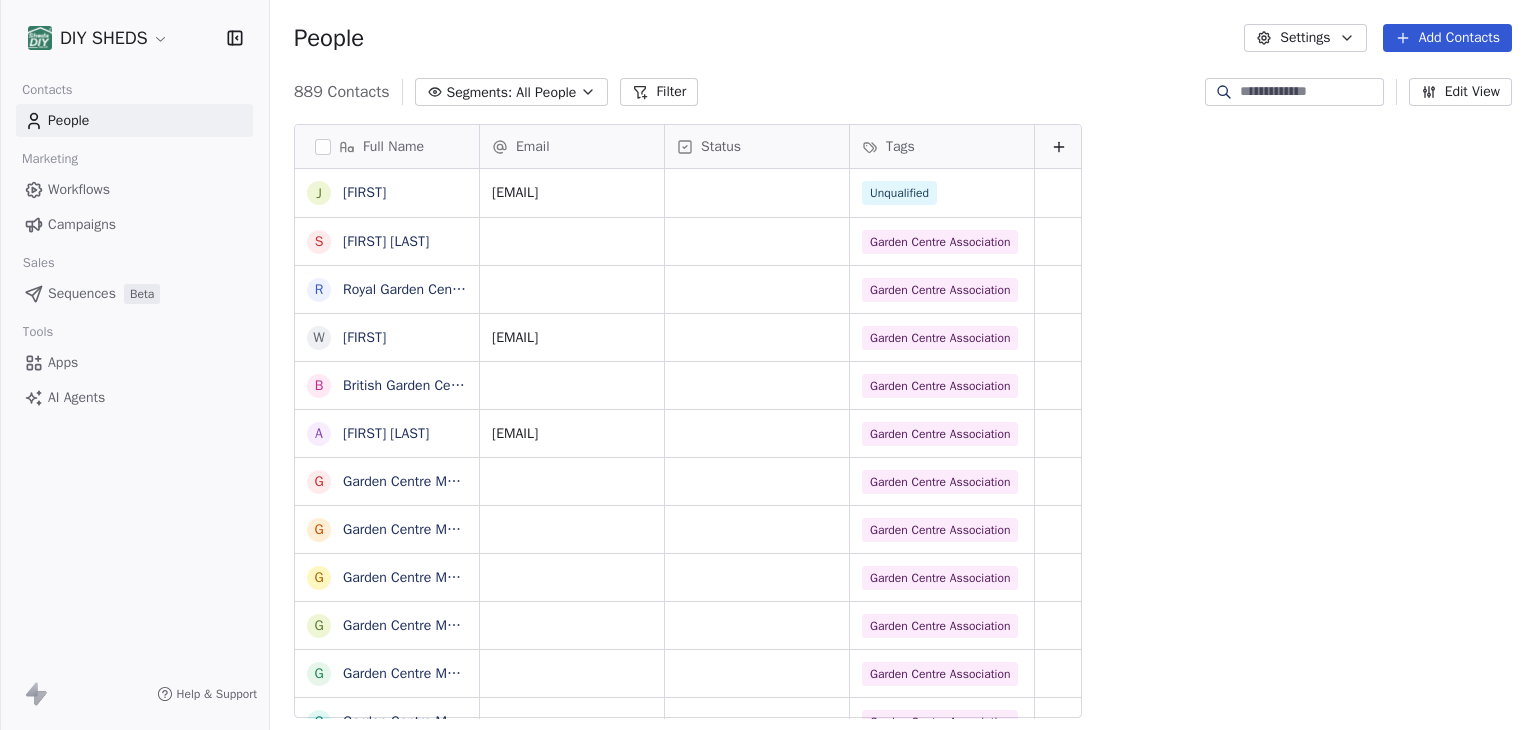 scroll, scrollTop: 16, scrollLeft: 16, axis: both 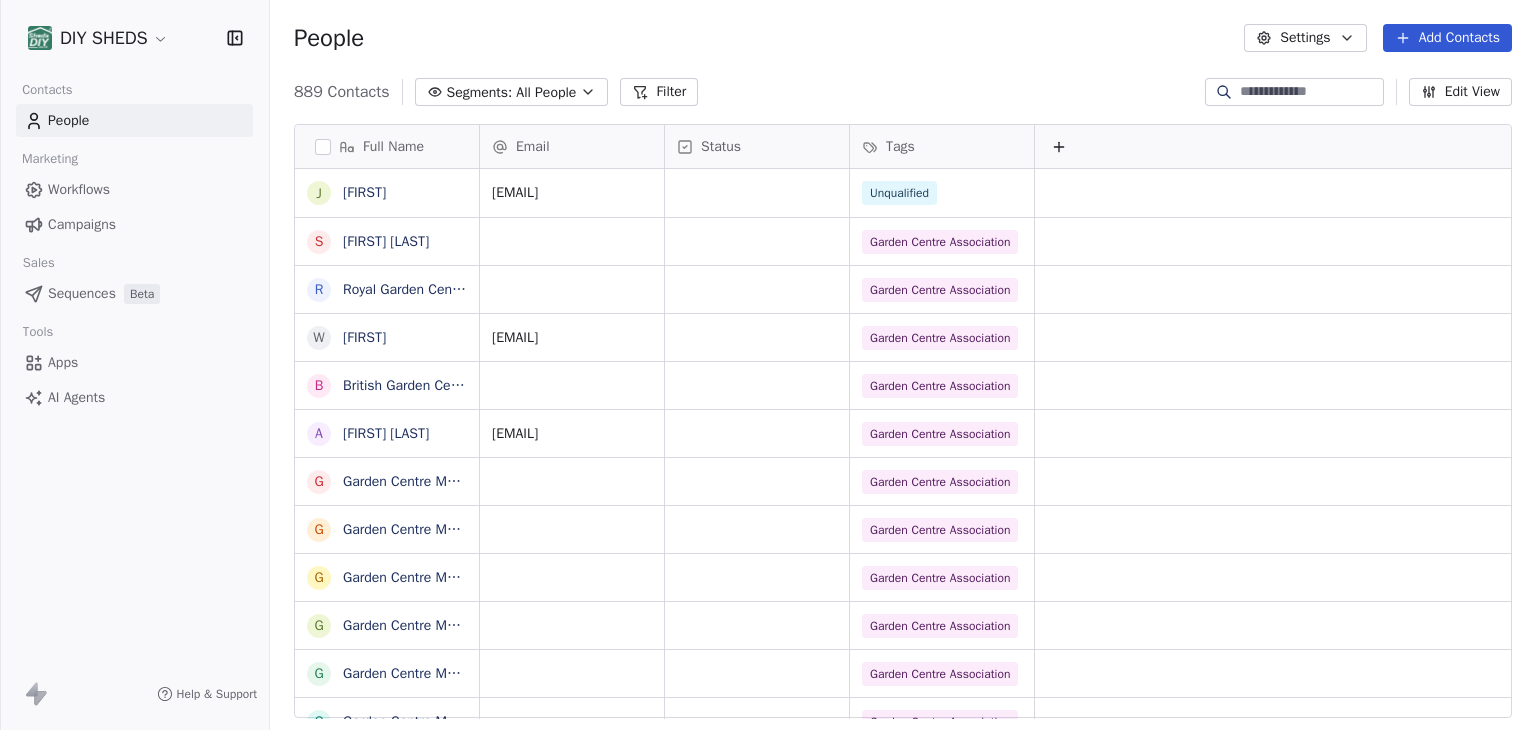 click on "DIY SHEDS Contacts People Marketing Workflows Campaigns Sales Sequences Beta Tools Apps AI Agents Help & Support People Settings  Add Contacts 889 Contacts Segments: All People Filter  Edit View Tag Add to Sequence Export Full Name J Joe S Steven phillips R Royal Garden Centre W Woodborough B British Garden Centre A Andy Wrightson G Garden Centre Manager G Garden Centre Manager G Garden Centre Manager G Garden Centre Manager G Garden Centre Manager G Garden Centre Manager G Garden Centre Manager A Astburymeadow G Garden Centre Manager G Garden Centre Manager G Garden Centre Manager G Garden Centre Manager G Garden Centre Manager G Garden Centre Manager G Garden Centre Manager G Garden Centre Manager P Petham B Brimsmore G Garden Centre Manager G Garden Centre Manager G Garden Centre Manager G Garden Centre Manager G Garden Centre Manager H Hollandarms G Garden Centre Manager G Garden Centre Manager G Garden Centre Manager Email Status Tags [EMAIL] Unqualified Garden Centre Association Unqualified Unqualified Shedbase" at bounding box center [768, 365] 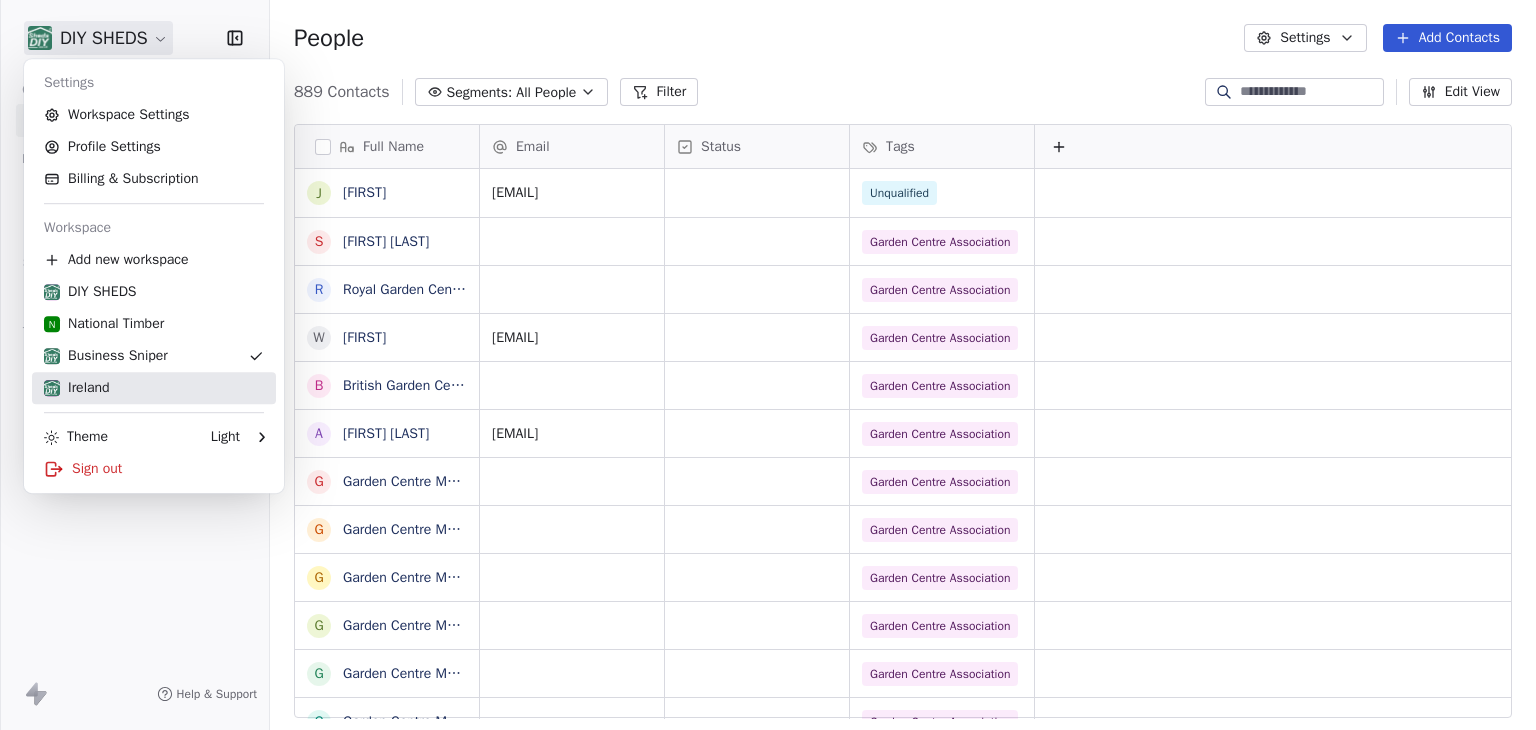 click at bounding box center [52, 388] 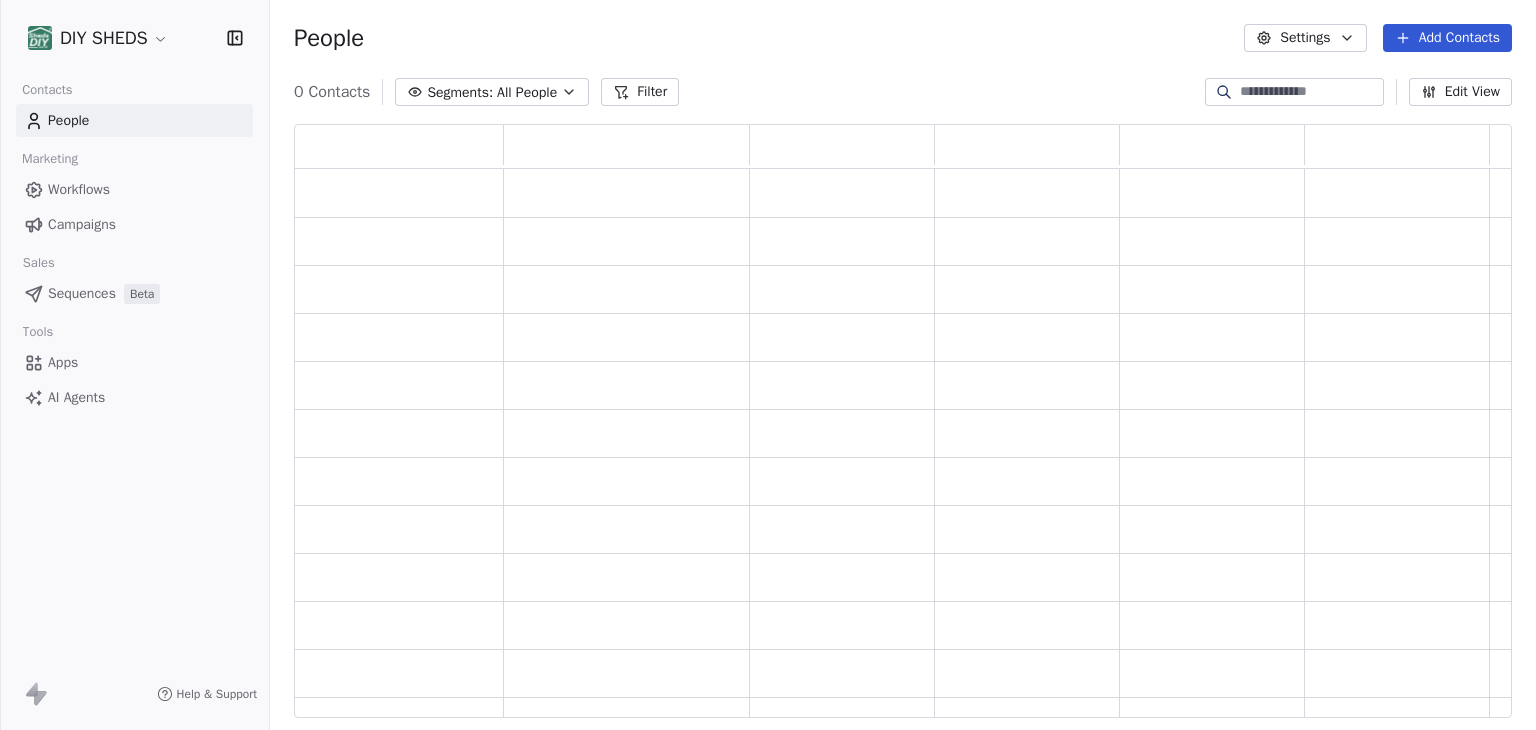 scroll, scrollTop: 16, scrollLeft: 16, axis: both 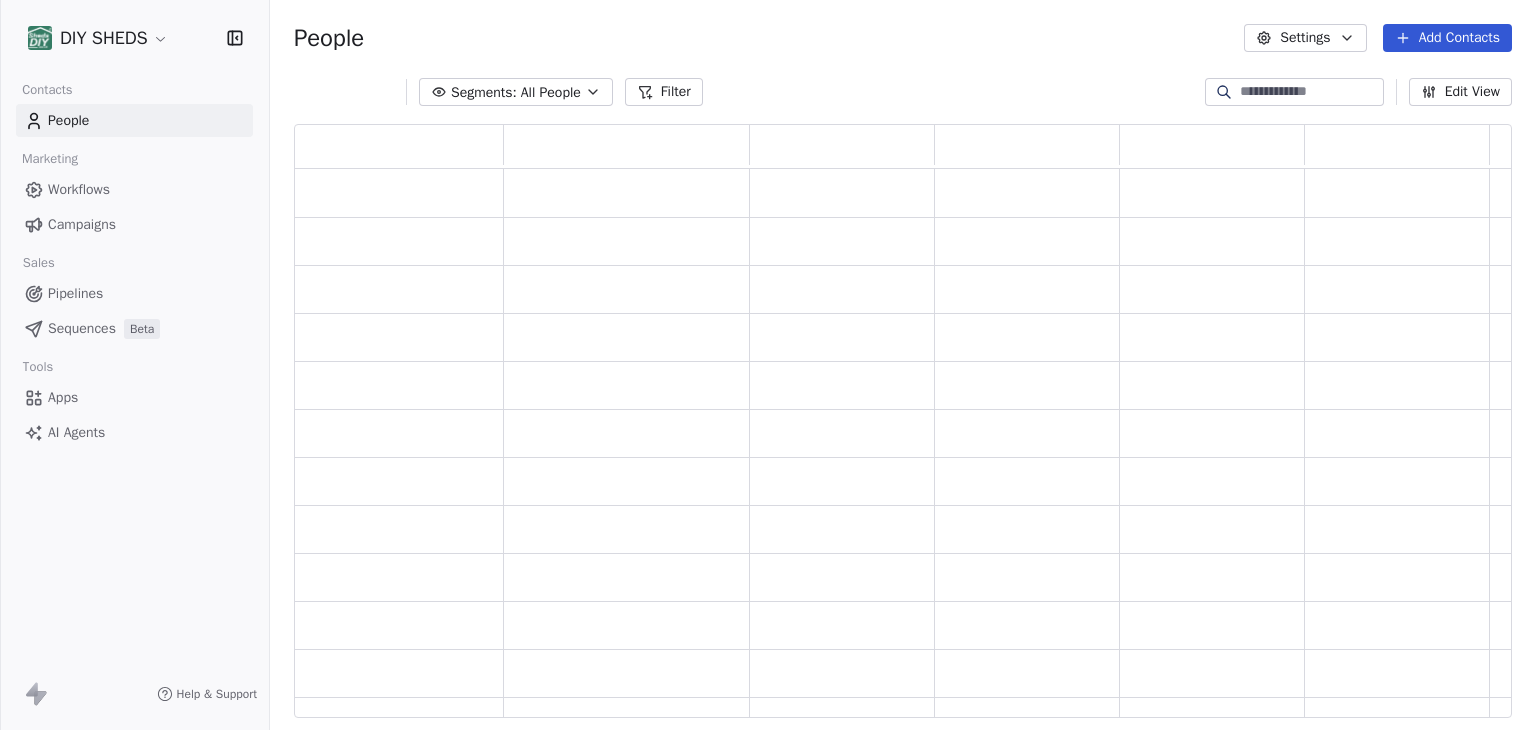 click on "DIY SHEDS Contacts People Marketing Workflows Campaigns Sales Pipelines Sequences Beta Tools Apps AI Agents Help & Support People Settings  Add Contacts Segments: All People Filter  Edit View Tag Add to Sequence Export" at bounding box center [768, 365] 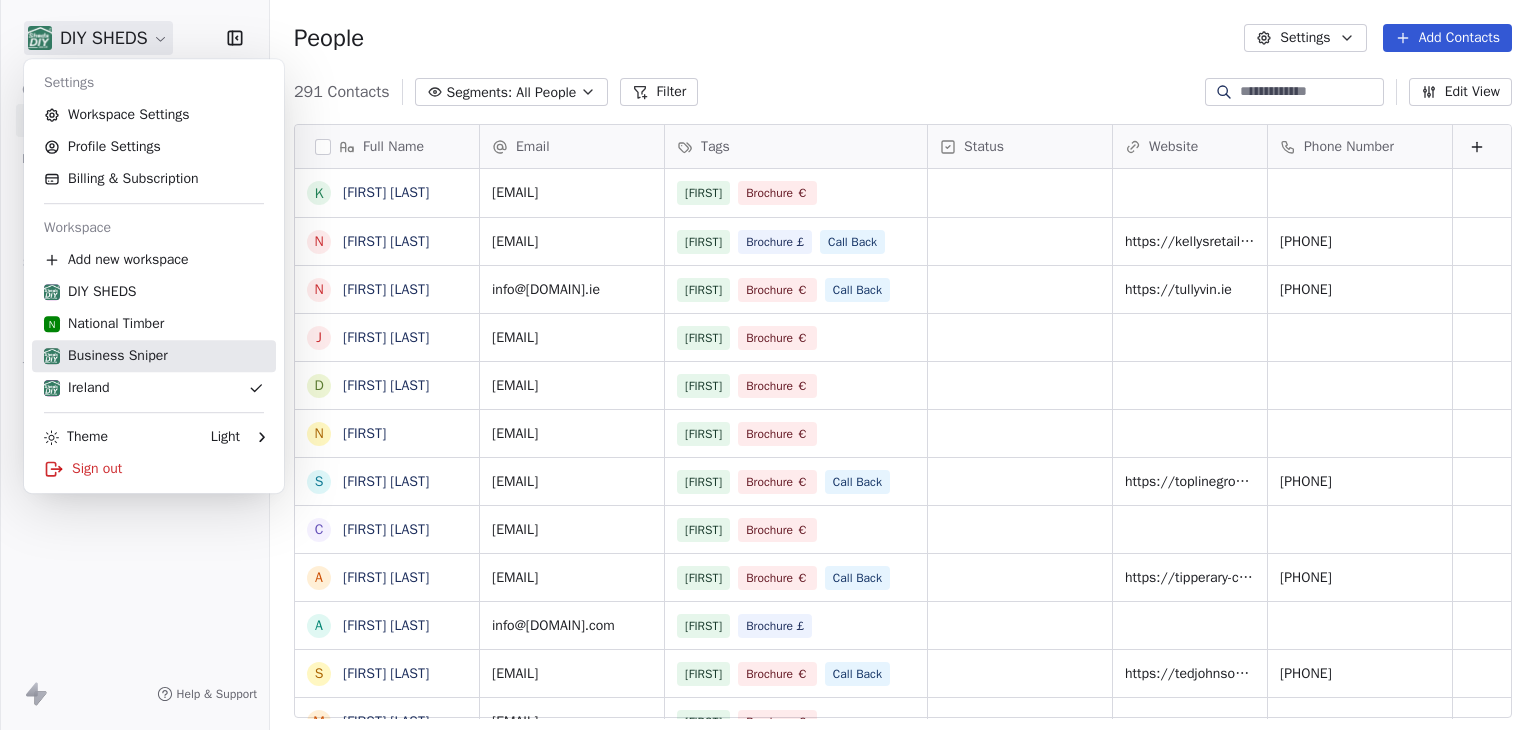scroll, scrollTop: 16, scrollLeft: 16, axis: both 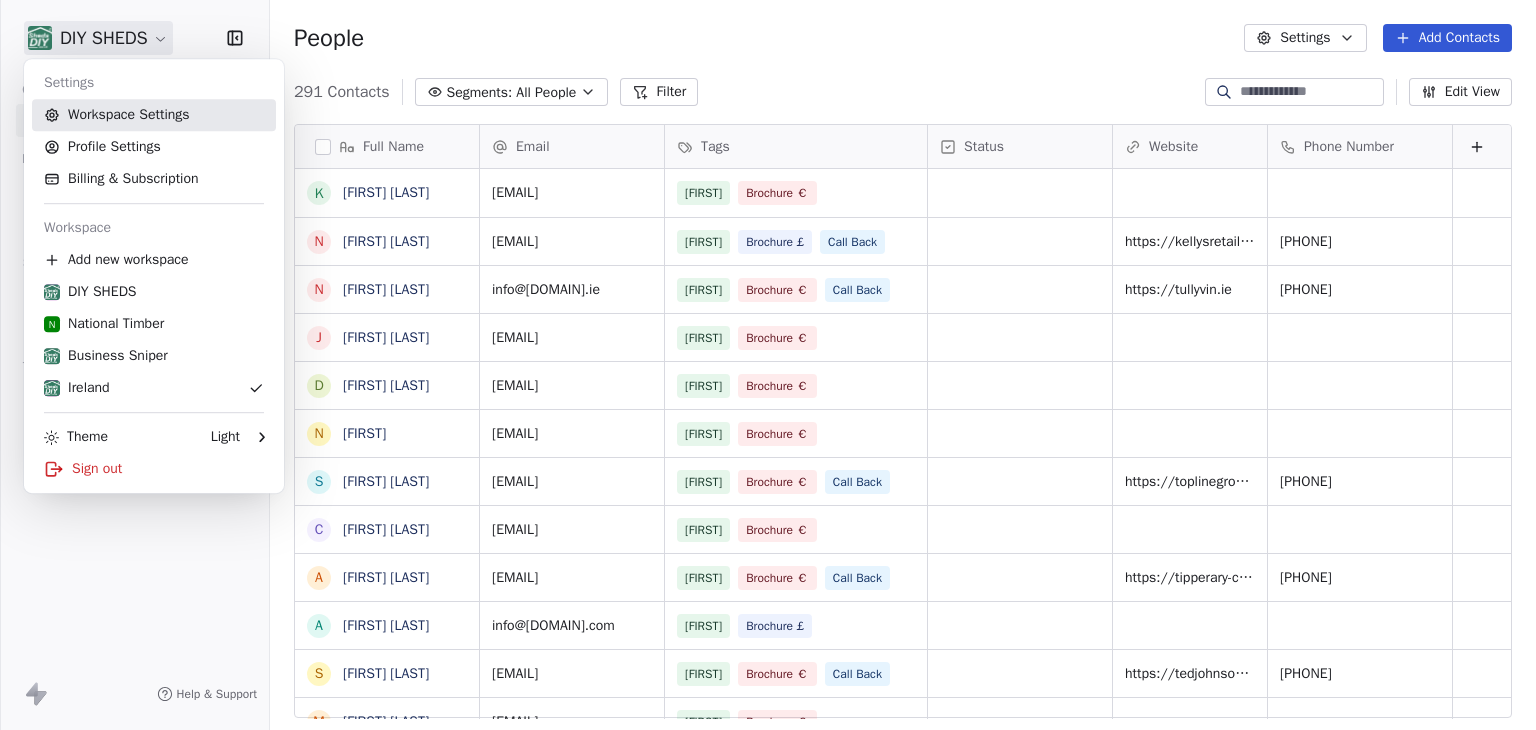 click on "Workspace Settings" at bounding box center [154, 115] 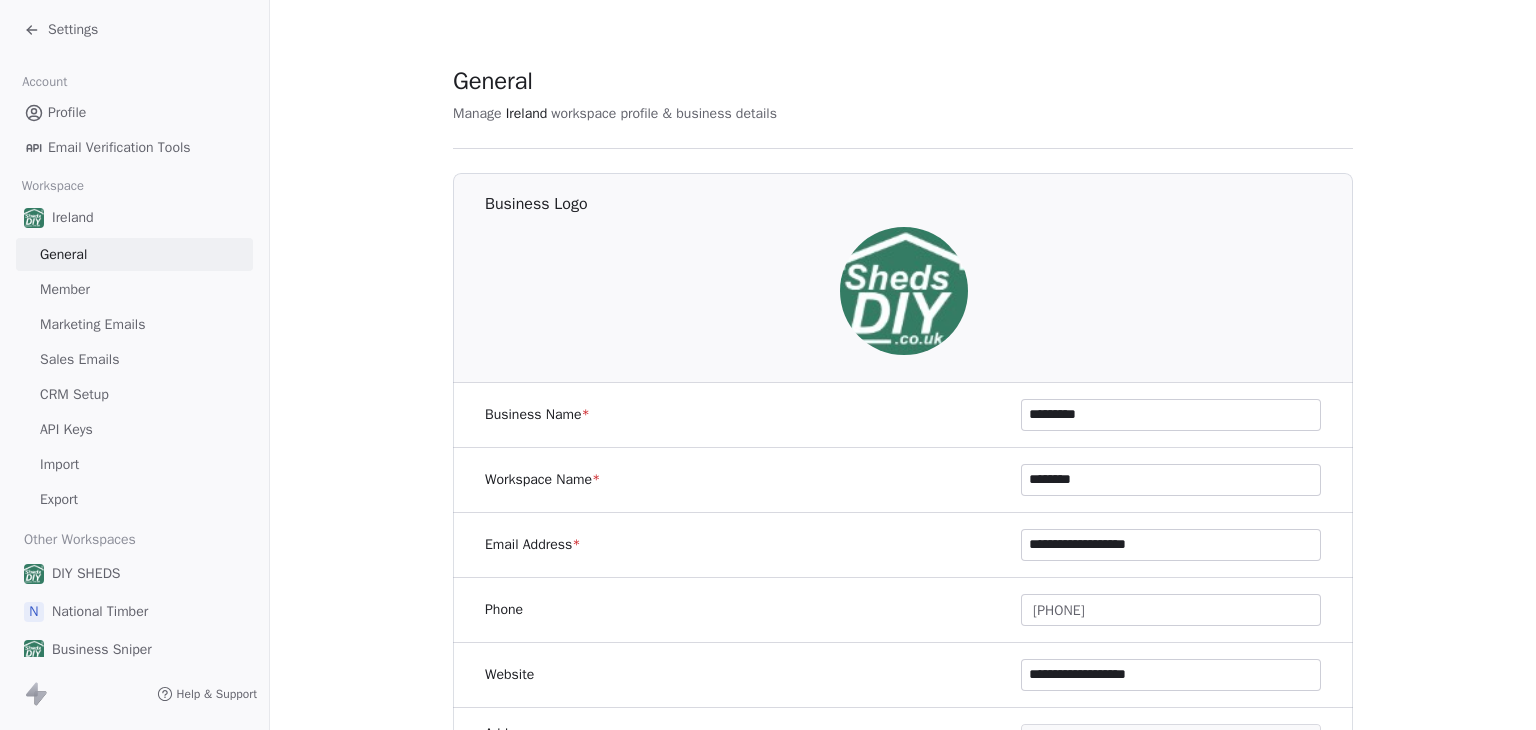 click on "Sales Emails" at bounding box center (79, 359) 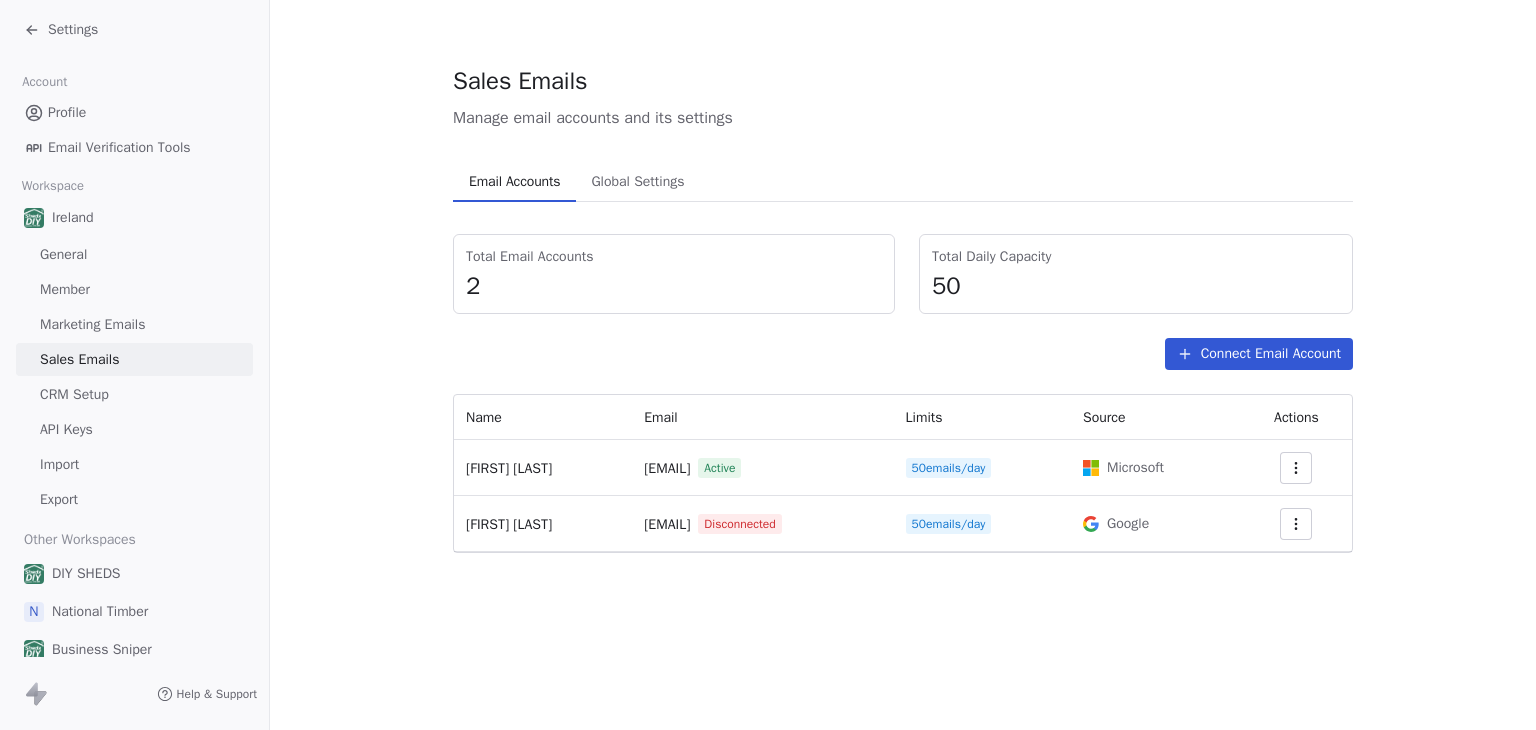 click on "Settings" at bounding box center (73, 30) 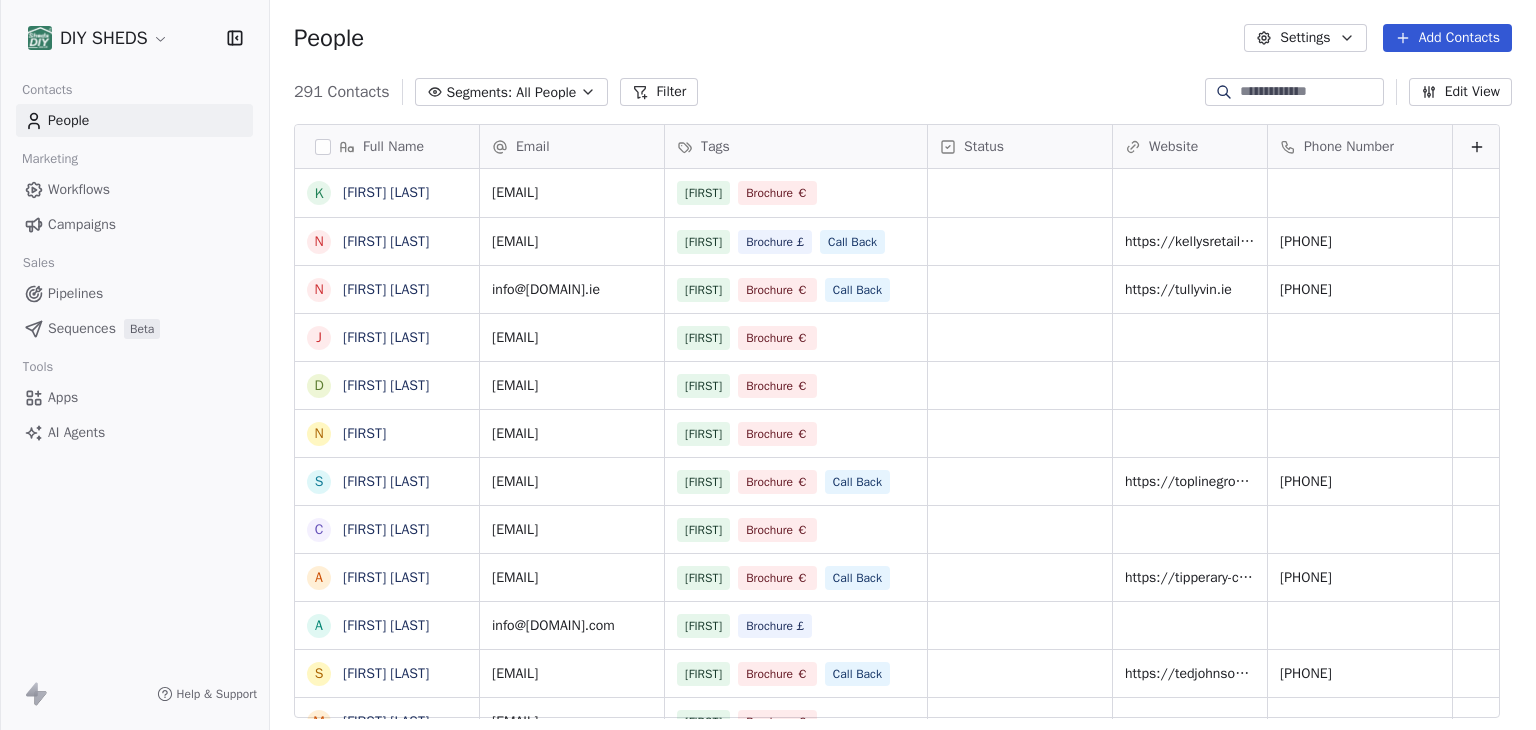 scroll, scrollTop: 16, scrollLeft: 16, axis: both 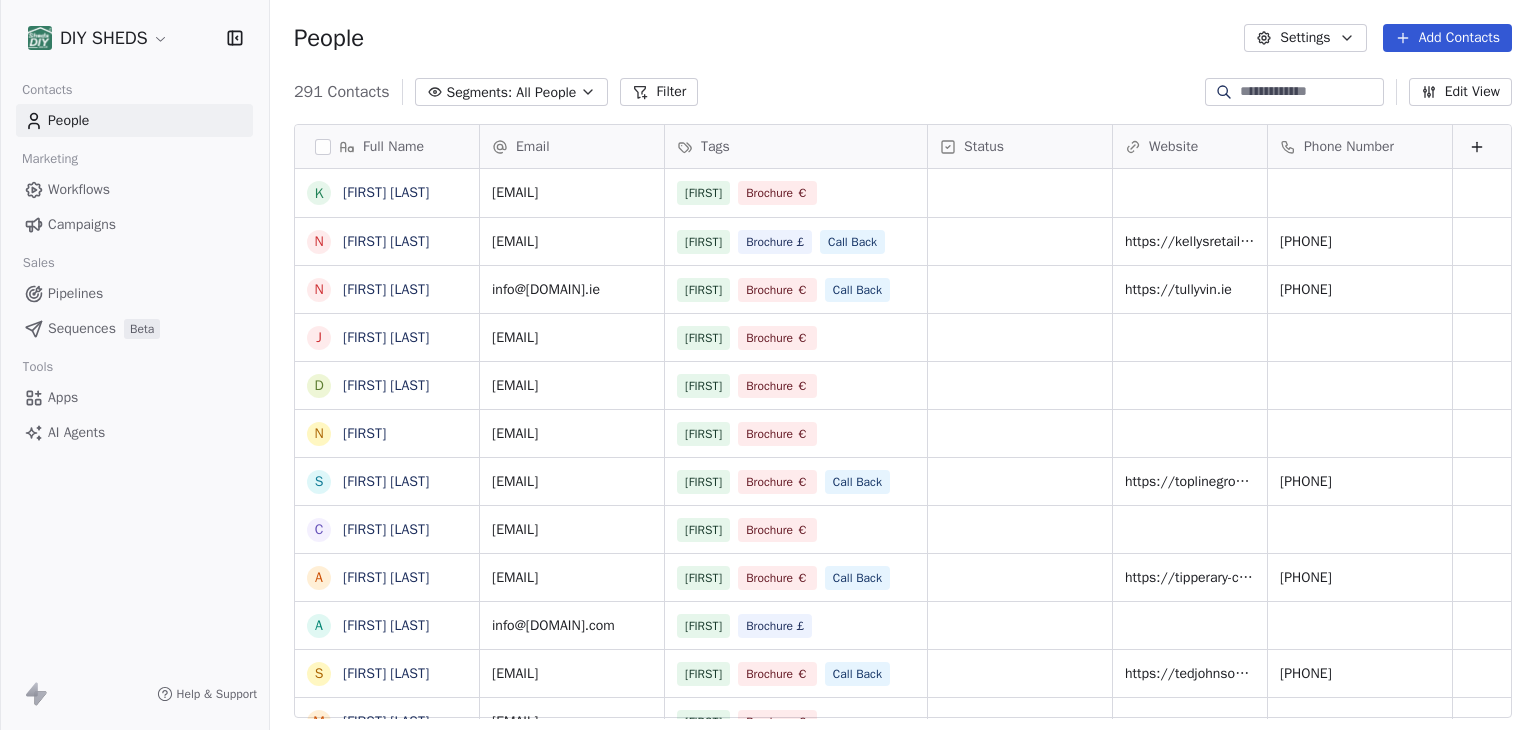 click on "DIY SHEDS Contacts People Marketing Workflows Campaigns Sales Pipelines Sequences Beta Tools Apps AI Agents Help & Support People Settings  Add Contacts 291 Contacts Segments: All People Filter  Edit View Tag Add to Sequence Export Full Name K Kevin Aspell N Noelle McMeel N Niall Walsh J John McGuire D Damian Goodwin N Nicola S Shaun McGuinness C Colin Wiseman A Anthony Ryan A Alain McGeagh S Stella Johnson M Martin Hennessy A Adrian Sweeney S Stuart B Barry Hanly C Christopher Lilley J John Smyth S Siobhan Mason P Paul Sheahan E Eleana Shaw S Shane Felle S Sean Clarke M Melvyn Kennedy R Robin Wylie B Brian Wogan D Derek & Paul Heavin P Paul Harvey B Bernie O'Connell K Kyle Archer C Colin J James Kean R Rosemary Madden Email Tags Status Website Phone Number clifdensupply@example.net [FIRST] Brochure € n.mcmeel@example.ie [FIRST] Brochure £ Call Back https://kellysretail.com [PHONE] info@example.ie [FIRST] [FIRST] [EMAIL] [FIRST] Owen Owen Owen" at bounding box center (768, 365) 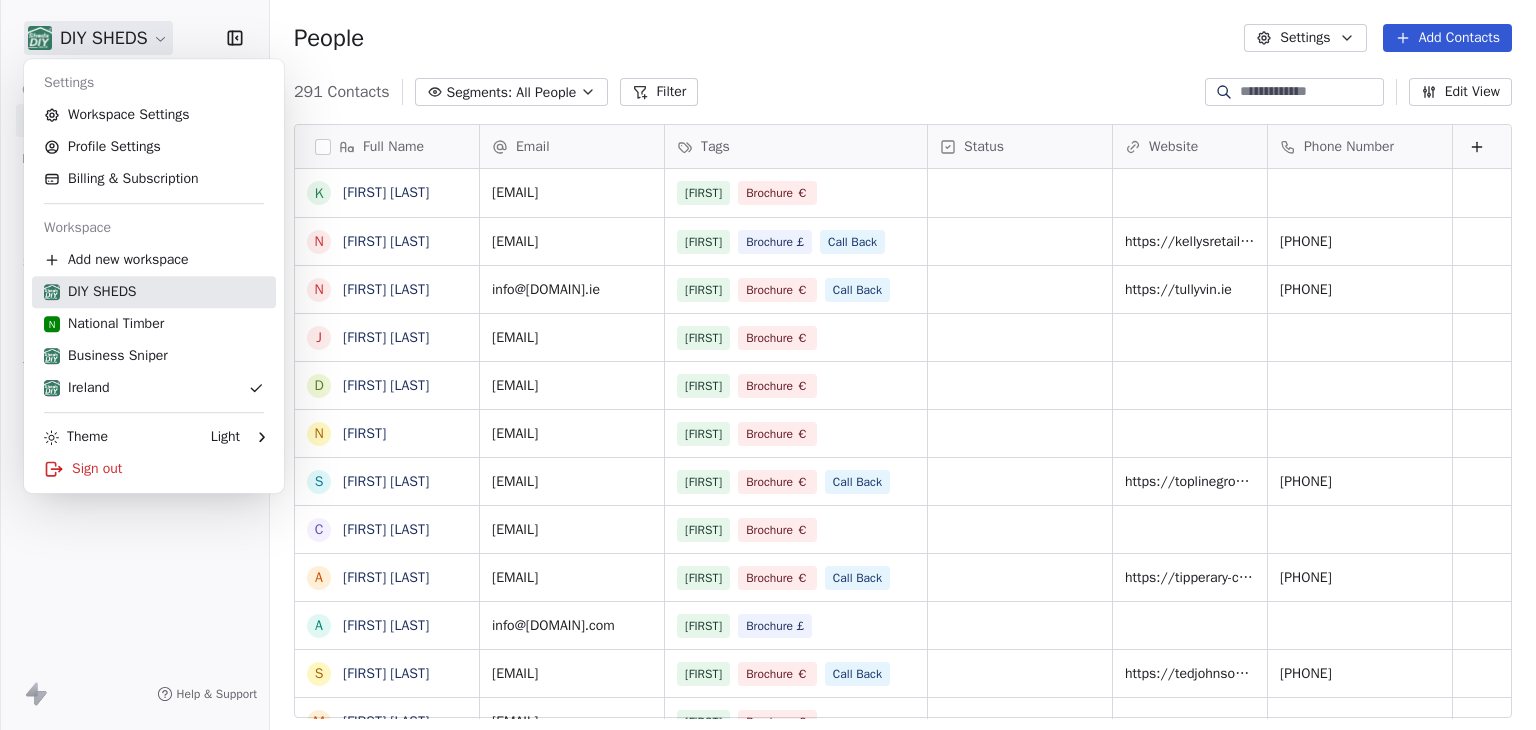 click on "DIY SHEDS" at bounding box center [90, 292] 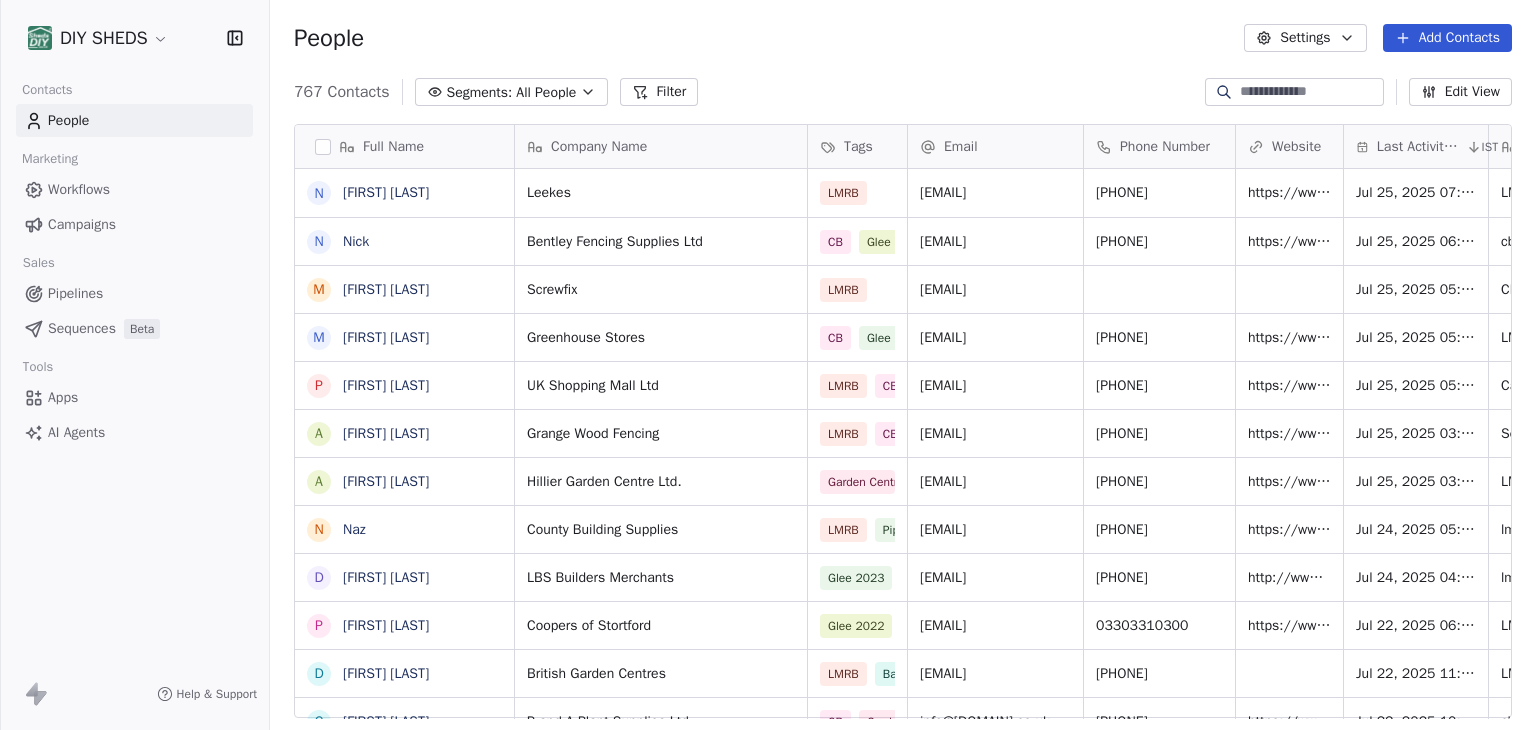 scroll, scrollTop: 16, scrollLeft: 16, axis: both 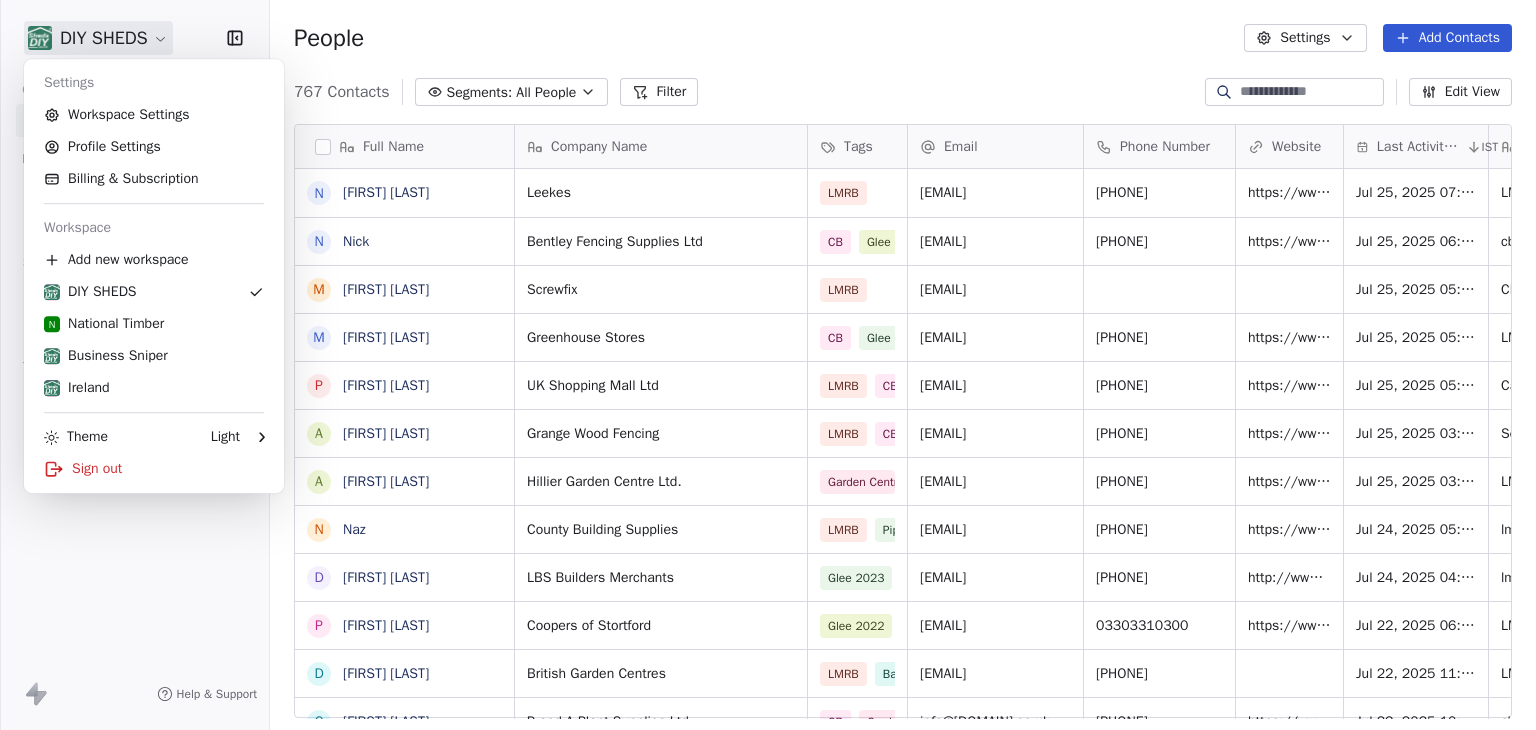 click on "Settings Workspace Settings Profile Settings Billing & Subscription   Workspace Add new workspace DIY SHEDS N National Timber Business Sniper Ireland  Theme Light Sign out" at bounding box center (154, 276) 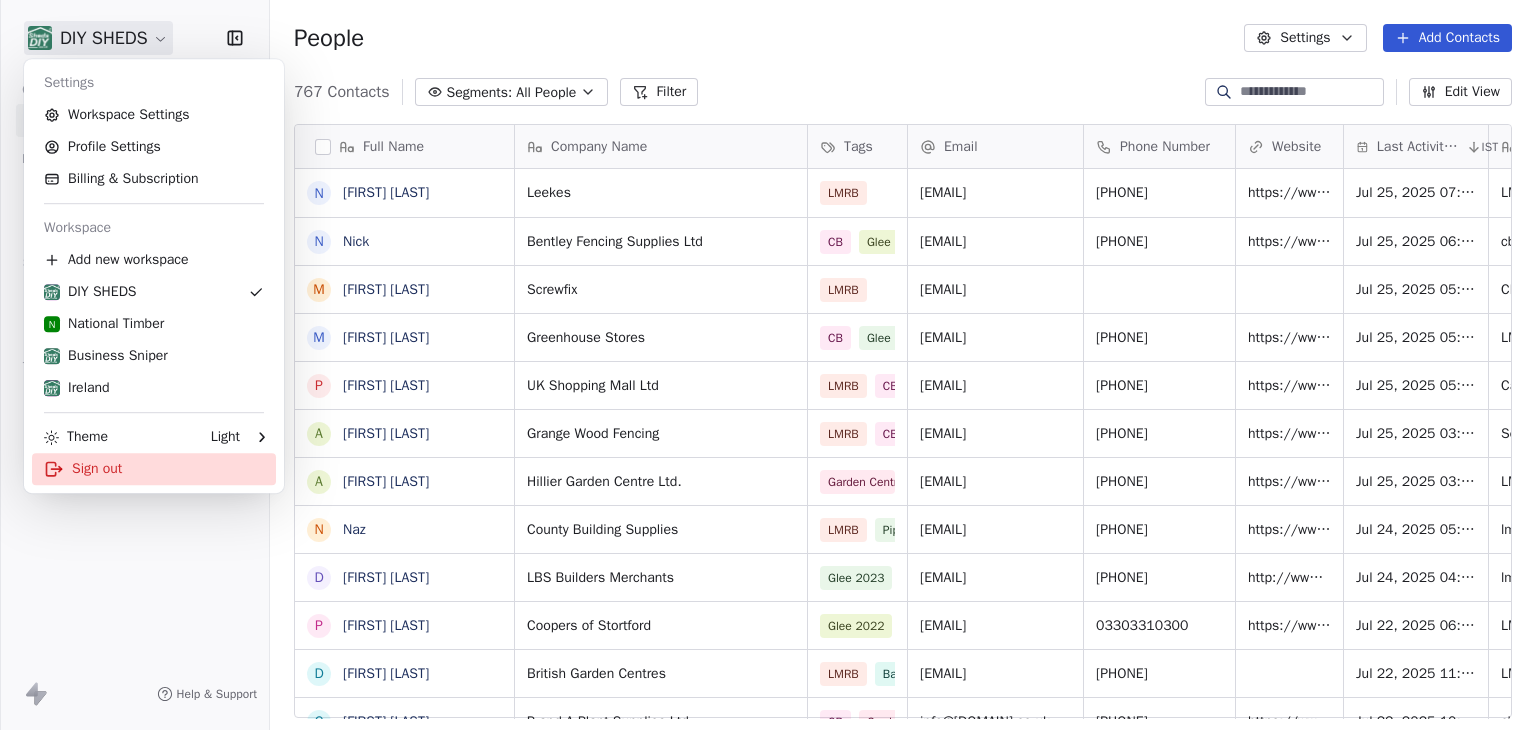 click on "Sign out" at bounding box center [154, 469] 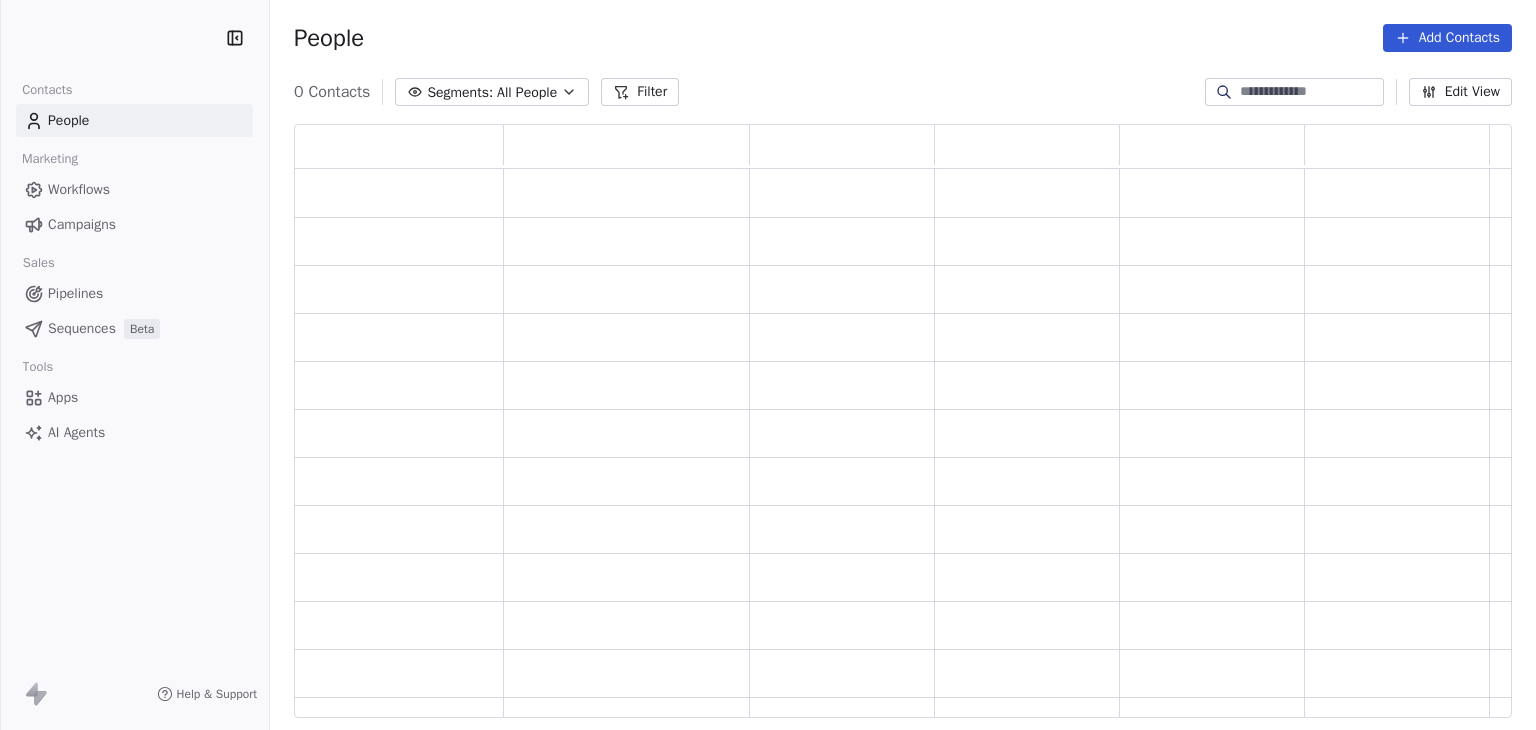 scroll, scrollTop: 0, scrollLeft: 0, axis: both 